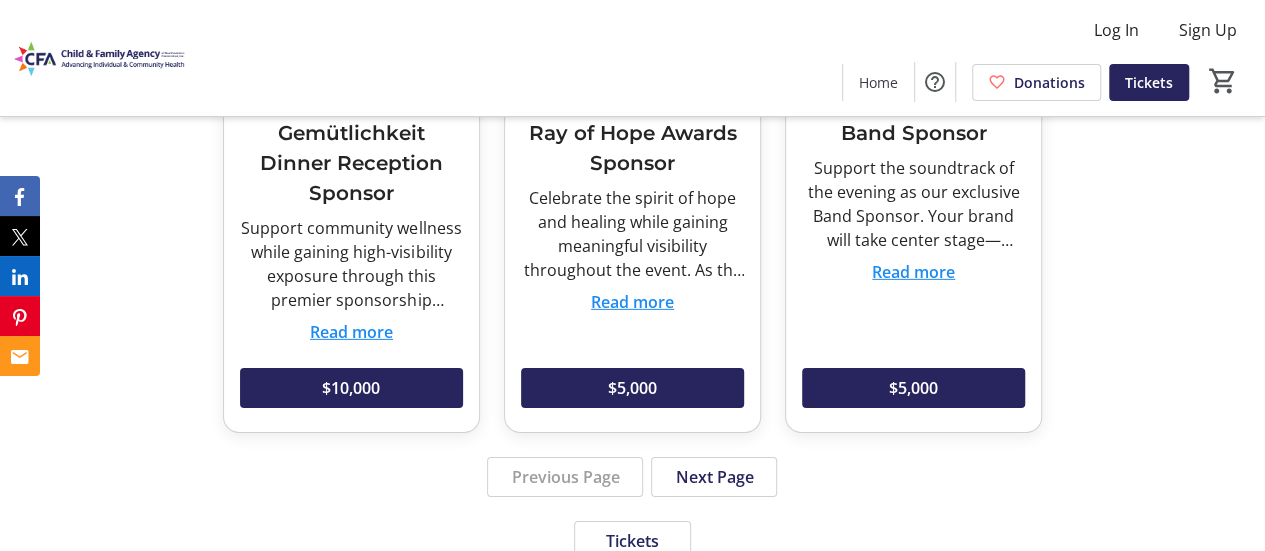 scroll, scrollTop: 2975, scrollLeft: 0, axis: vertical 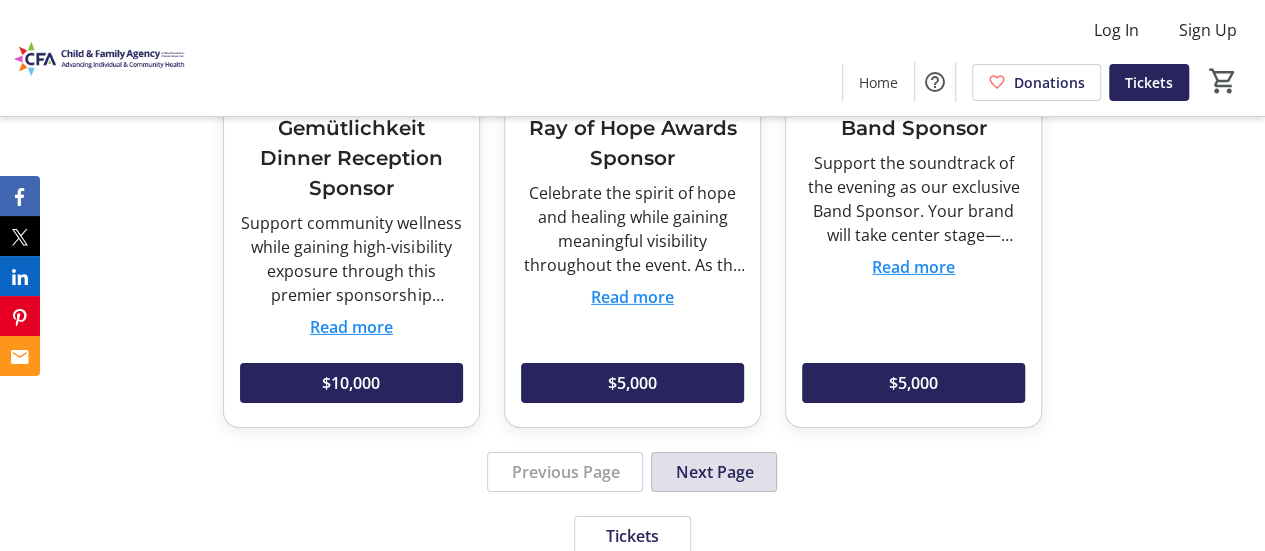 click on "Next Page" at bounding box center [714, 472] 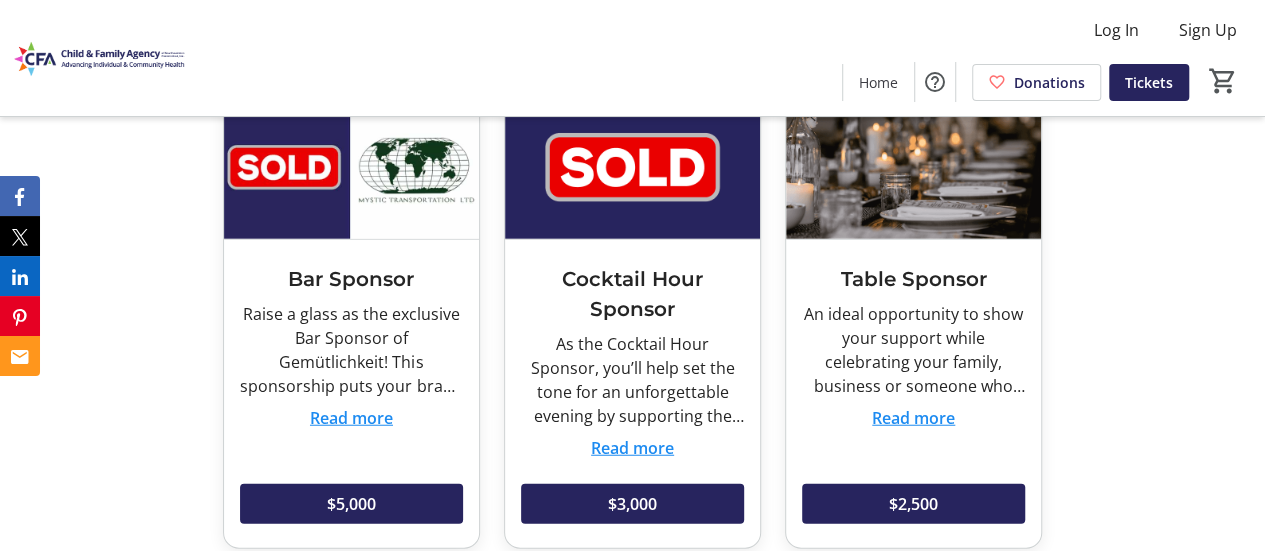 scroll, scrollTop: 2344, scrollLeft: 0, axis: vertical 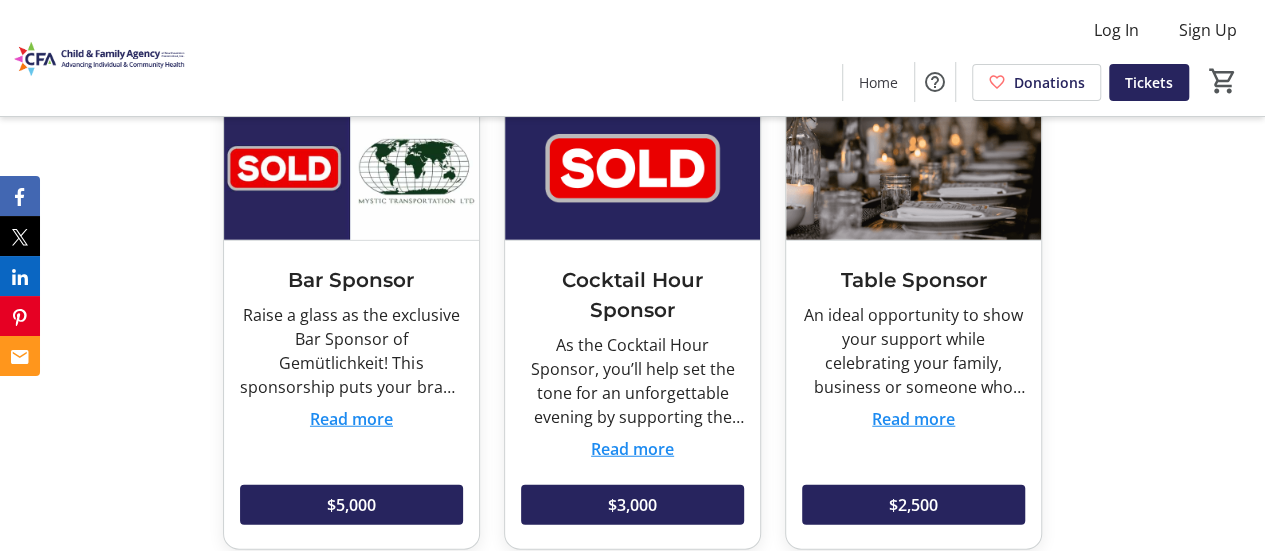 click on "Read more" at bounding box center [351, 419] 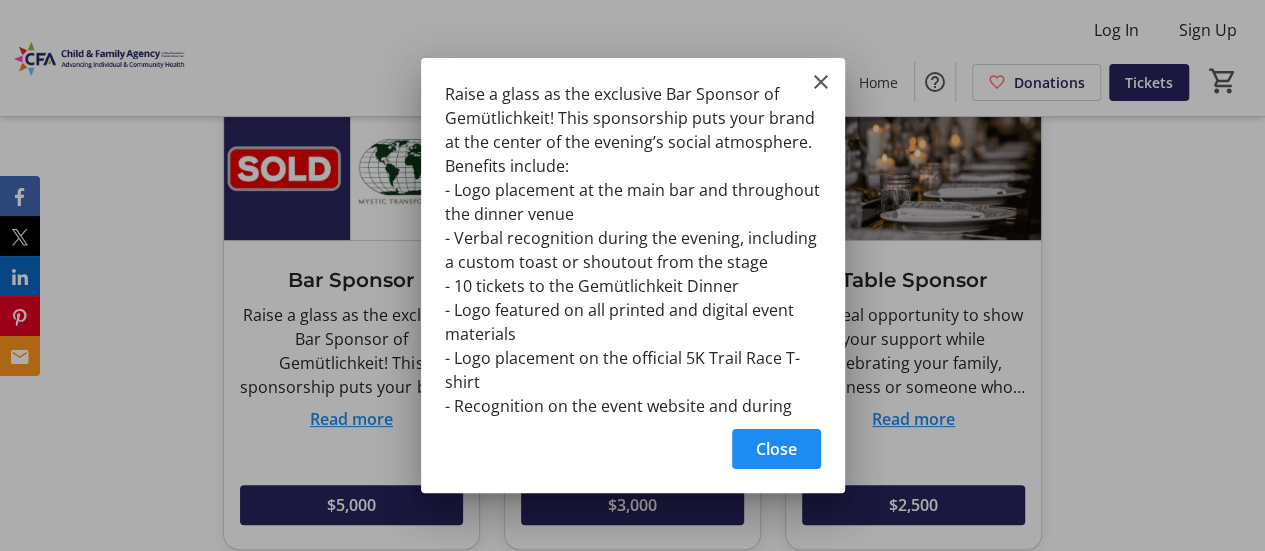 scroll, scrollTop: 0, scrollLeft: 0, axis: both 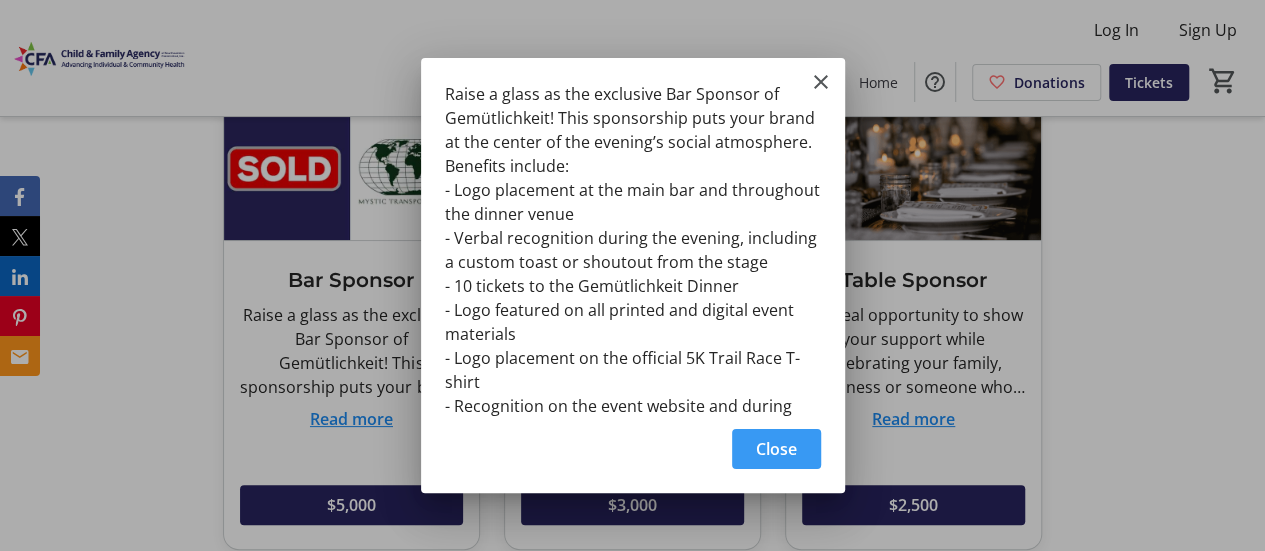 click on "Raise a glass as the exclusive Bar Sponsor of Gemütlichkeit! This sponsorship puts your brand at the center of the evening’s social atmosphere. Benefits include:
- Logo placement at the main bar and throughout the dinner venue
- Verbal recognition during the evening, including a custom toast or shoutout from the stage
- 10 tickets to the Gemütlichkeit Dinner
- Logo featured on all printed and digital event materials
- Logo placement on the official 5K Trail Race T-shirt
- Recognition on the event website and during sponsor acknowledgments" at bounding box center (0, 0) 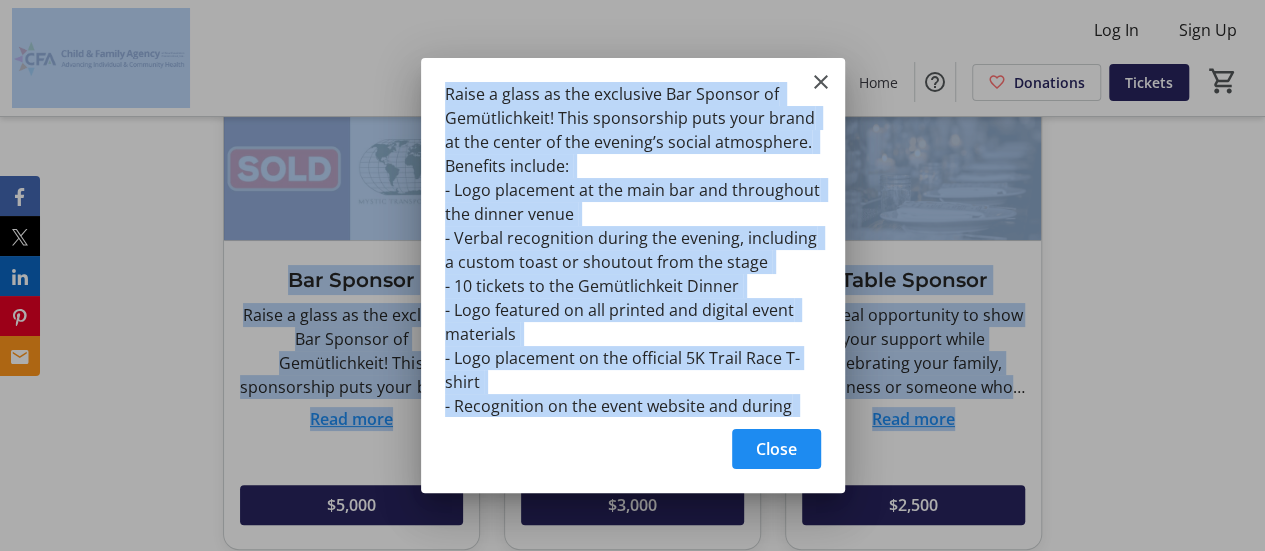 click on "Raise a glass as the exclusive Bar Sponsor of Gemütlichkeit! This sponsorship puts your brand at the center of the evening’s social atmosphere. Benefits include:
- Logo placement at the main bar and throughout the dinner venue
- Verbal recognition during the evening, including a custom toast or shoutout from the stage
- 10 tickets to the Gemütlichkeit Dinner
- Logo featured on all printed and digital event materials
- Logo placement on the official 5K Trail Race T-shirt
- Recognition on the event website and during sponsor acknowledgments" at bounding box center (0, 0) 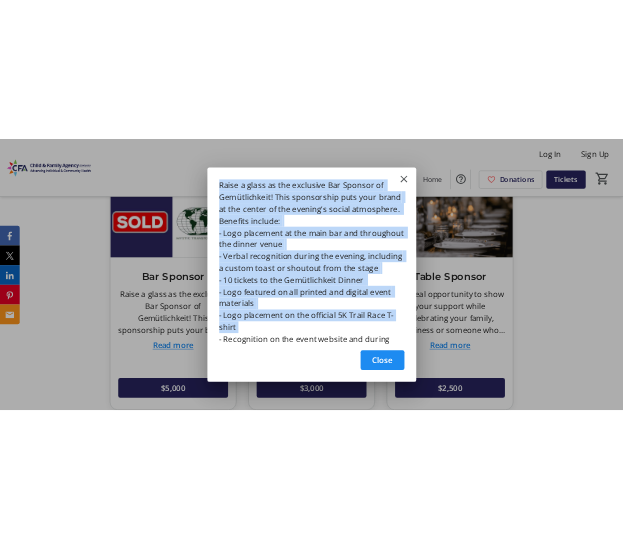 scroll, scrollTop: 61, scrollLeft: 0, axis: vertical 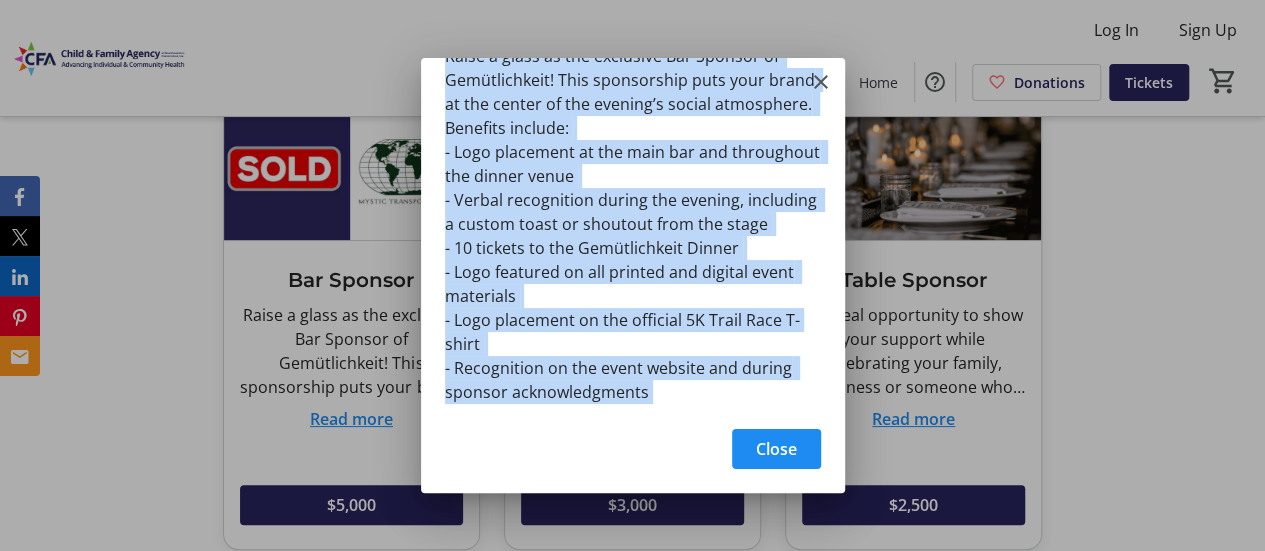 drag, startPoint x: 446, startPoint y: 97, endPoint x: 523, endPoint y: 456, distance: 367.16483 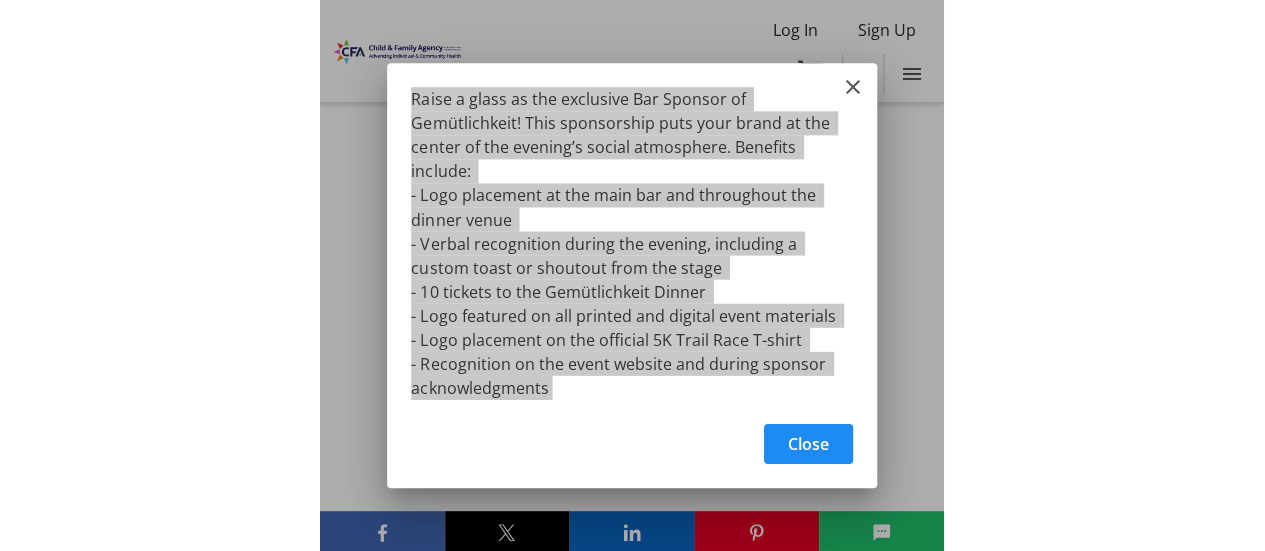 scroll, scrollTop: 0, scrollLeft: 0, axis: both 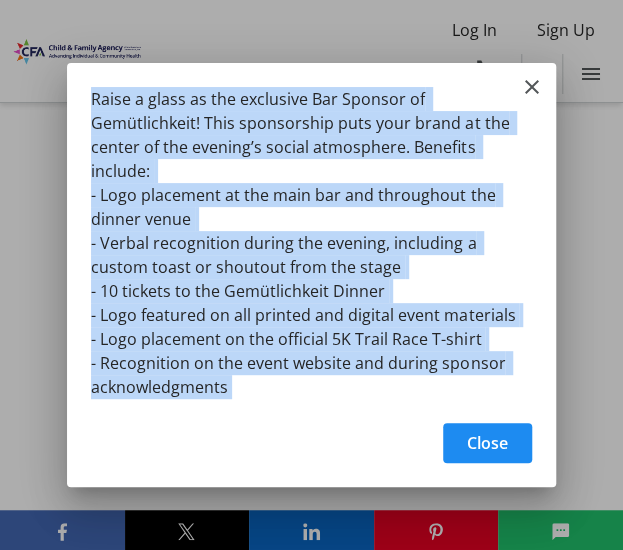 click on "Raise a glass as the exclusive Bar Sponsor of Gemütlichkeit! This sponsorship puts your brand at the center of the evening’s social atmosphere. Benefits include:
- Logo placement at the main bar and throughout the dinner venue
- Verbal recognition during the evening, including a custom toast or shoutout from the stage
- 10 tickets to the Gemütlichkeit Dinner
- Logo featured on all printed and digital event materials
- Logo placement on the official 5K Trail Race T-shirt
- Recognition on the event website and during sponsor acknowledgments" at bounding box center (0, 0) 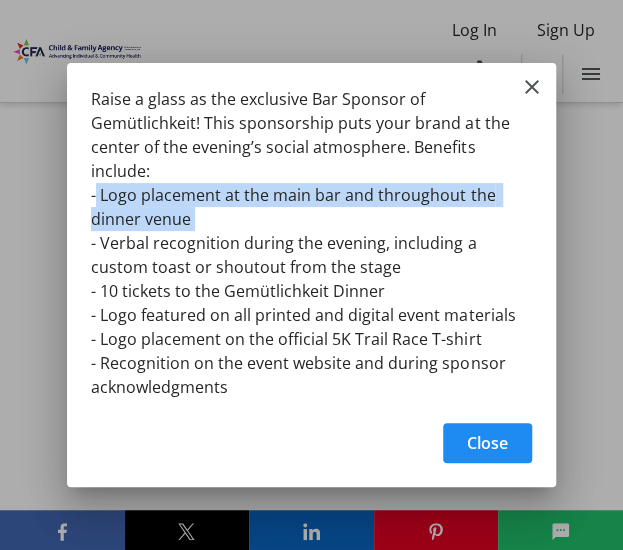 drag, startPoint x: 91, startPoint y: 184, endPoint x: 133, endPoint y: 198, distance: 44.27189 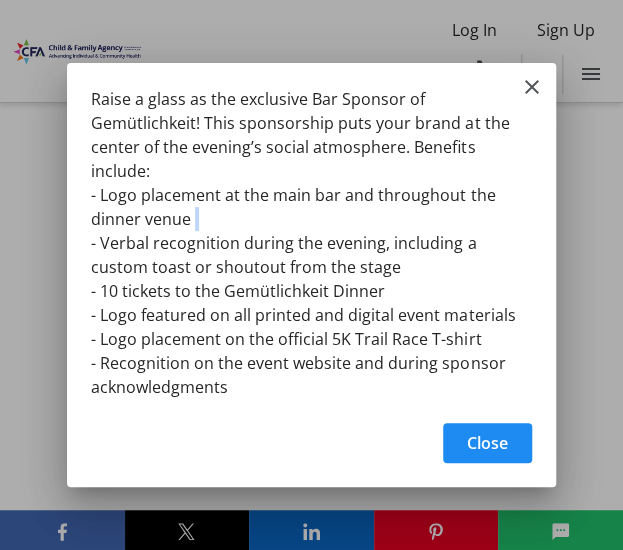 click on "Raise a glass as the exclusive Bar Sponsor of Gemütlichkeit! This sponsorship puts your brand at the center of the evening’s social atmosphere. Benefits include:
- Logo placement at the main bar and throughout the dinner venue
- Verbal recognition during the evening, including a custom toast or shoutout from the stage
- 10 tickets to the Gemütlichkeit Dinner
- Logo featured on all printed and digital event materials
- Logo placement on the official 5K Trail Race T-shirt
- Recognition on the event website and during sponsor acknowledgments" at bounding box center (0, 0) 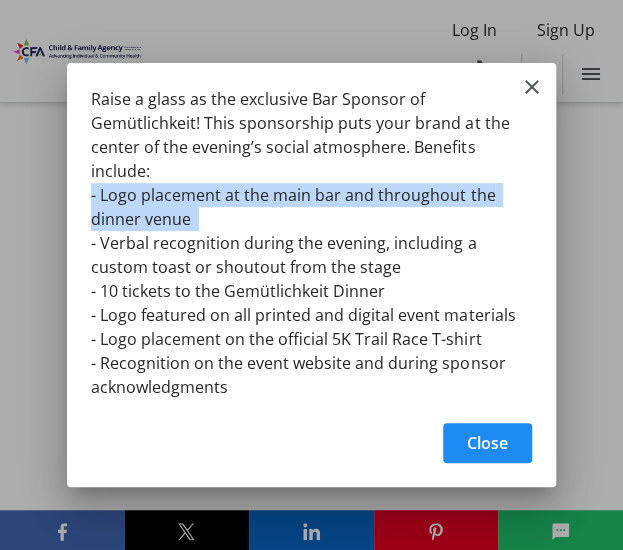 click on "Raise a glass as the exclusive Bar Sponsor of Gemütlichkeit! This sponsorship puts your brand at the center of the evening’s social atmosphere. Benefits include:
- Logo placement at the main bar and throughout the dinner venue
- Verbal recognition during the evening, including a custom toast or shoutout from the stage
- 10 tickets to the Gemütlichkeit Dinner
- Logo featured on all printed and digital event materials
- Logo placement on the official 5K Trail Race T-shirt
- Recognition on the event website and during sponsor acknowledgments" at bounding box center (0, 0) 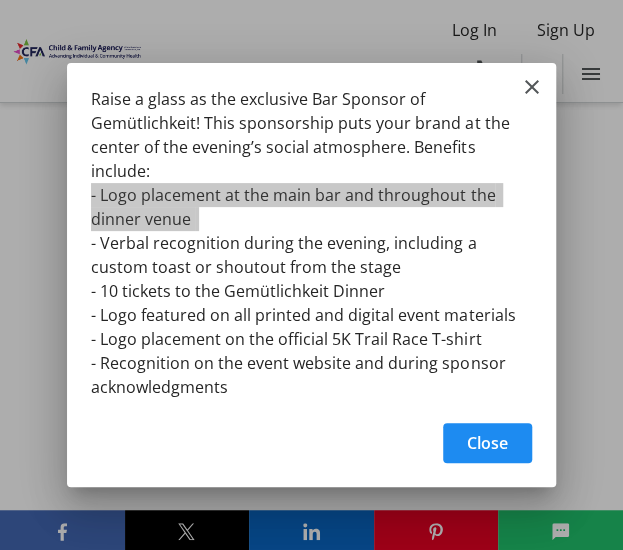 click on "Raise a glass as the exclusive Bar Sponsor of Gemütlichkeit! This sponsorship puts your brand at the center of the evening’s social atmosphere. Benefits include:
- Logo placement at the main bar and throughout the dinner venue
- Verbal recognition during the evening, including a custom toast or shoutout from the stage
- 10 tickets to the Gemütlichkeit Dinner
- Logo featured on all printed and digital event materials
- Logo placement on the official 5K Trail Race T-shirt
- Recognition on the event website and during sponsor acknowledgments" at bounding box center (0, 0) 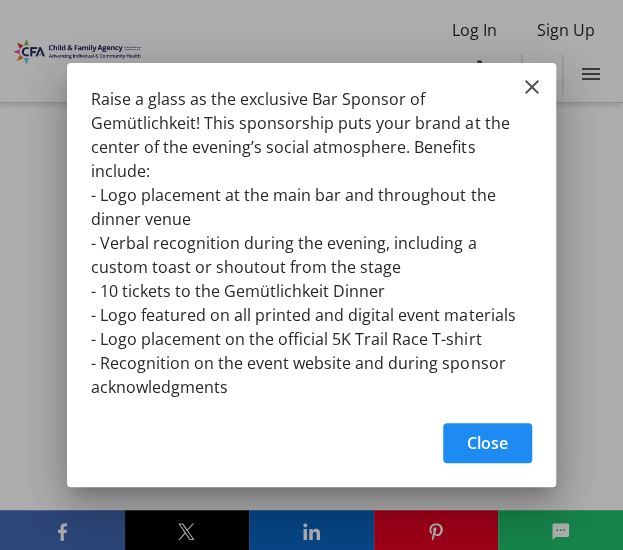 drag, startPoint x: 248, startPoint y: 382, endPoint x: 64, endPoint y: 181, distance: 272.50137 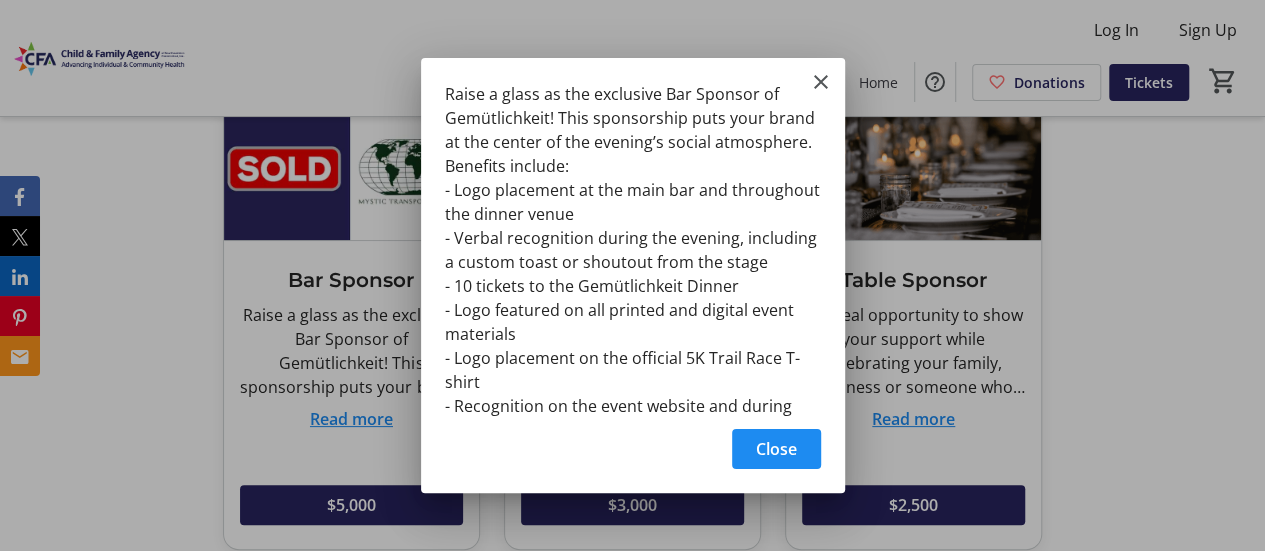 click on "Raise a glass as the exclusive Bar Sponsor of Gemütlichkeit! This sponsorship puts your brand at the center of the evening’s social atmosphere. Benefits include:
- Logo placement at the main bar and throughout the dinner venue
- Verbal recognition during the evening, including a custom toast or shoutout from the stage
- 10 tickets to the Gemütlichkeit Dinner
- Logo featured on all printed and digital event materials
- Logo placement on the official 5K Trail Race T-shirt
- Recognition on the event website and during sponsor acknowledgments" at bounding box center (633, 237) 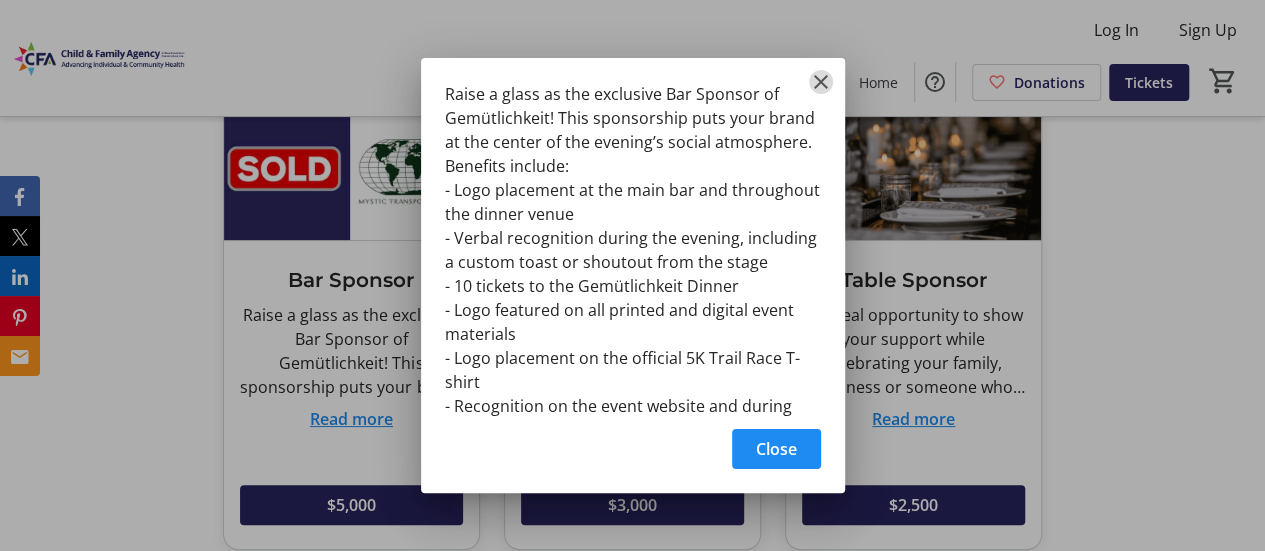 click at bounding box center [821, 82] 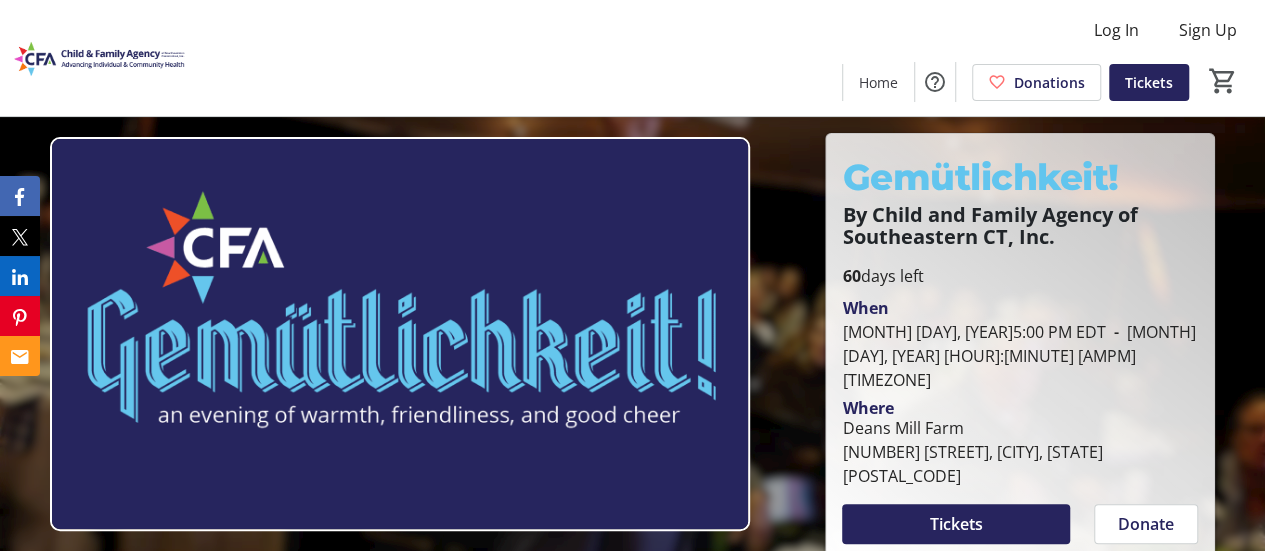 scroll, scrollTop: 2344, scrollLeft: 0, axis: vertical 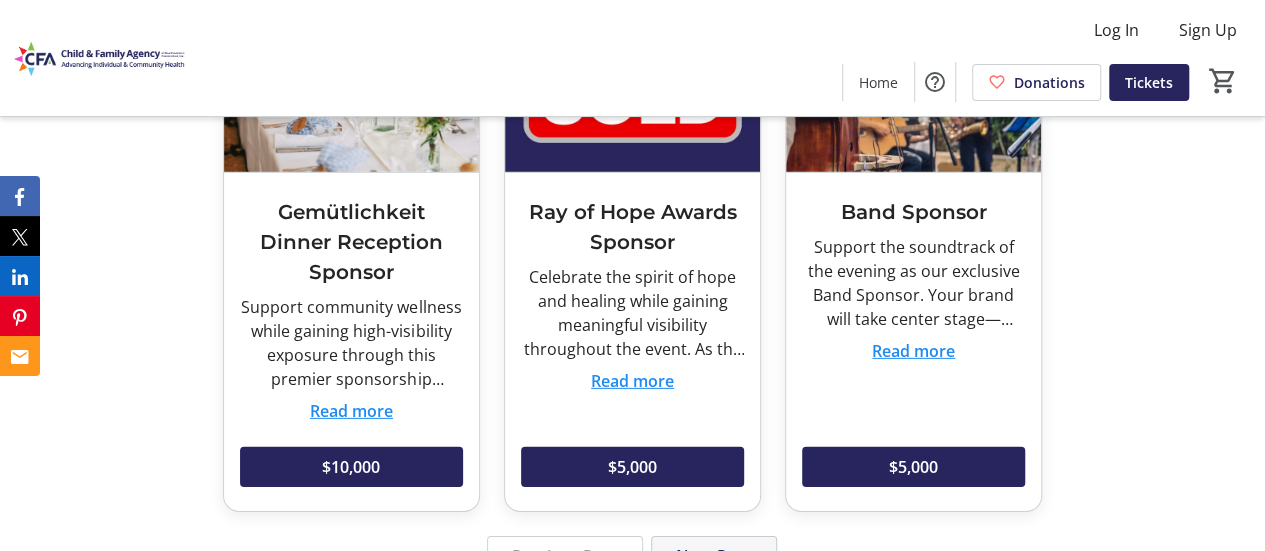click at bounding box center (714, 556) 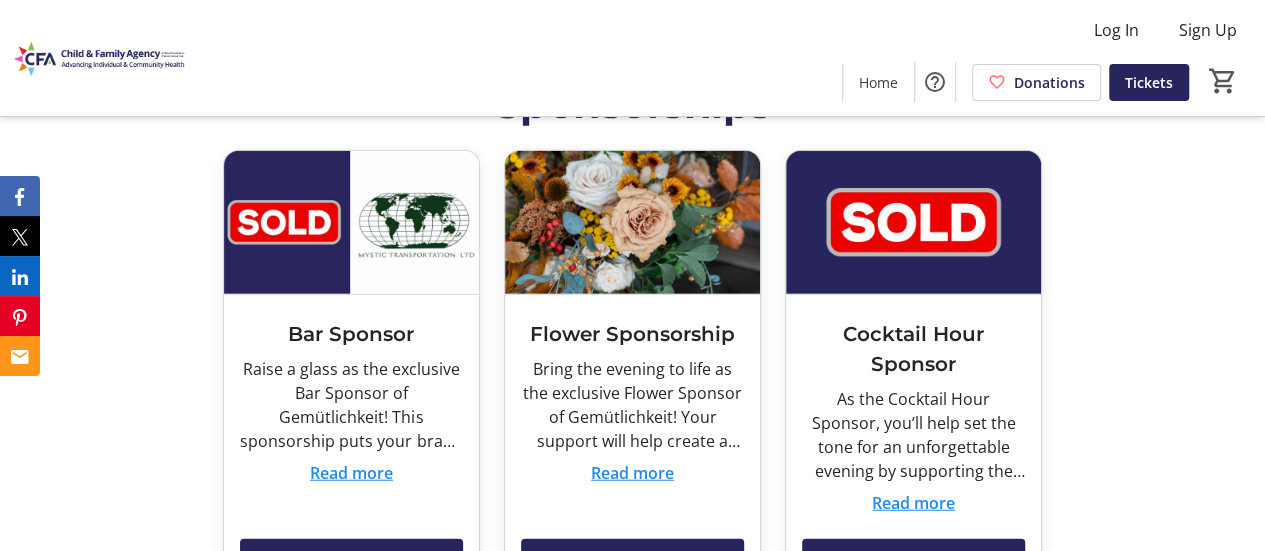 scroll, scrollTop: 2265, scrollLeft: 0, axis: vertical 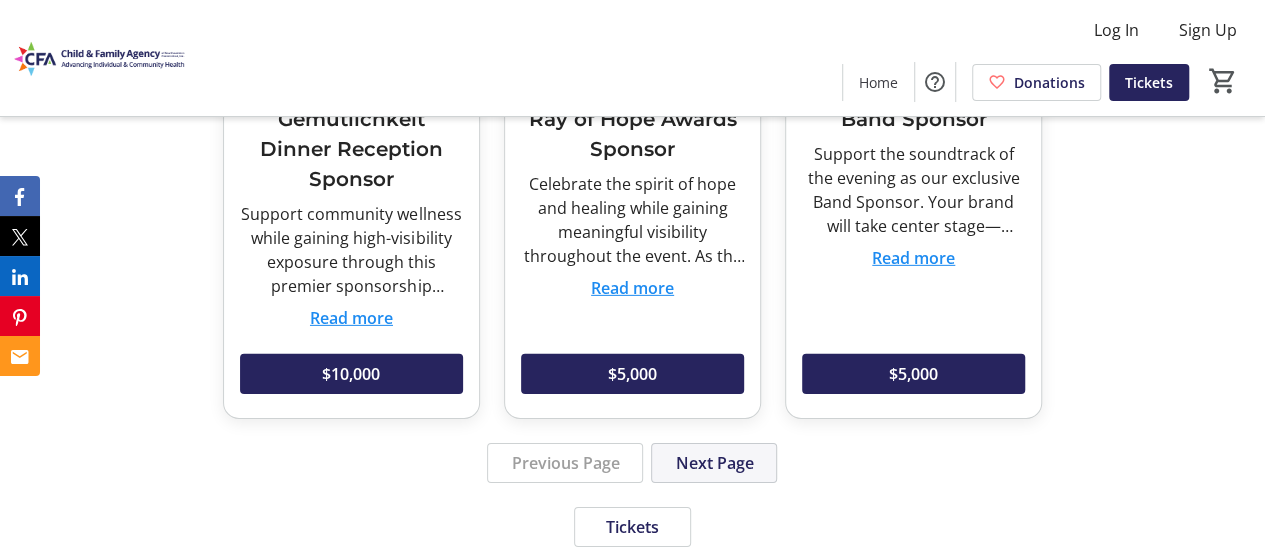 click at bounding box center (714, 463) 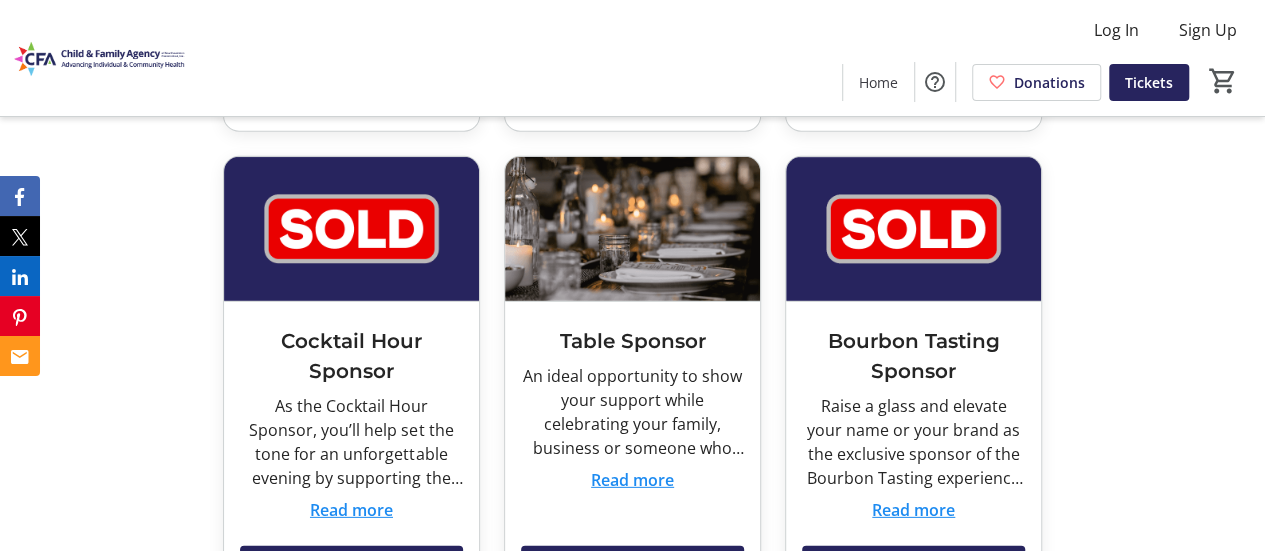 scroll, scrollTop: 2797, scrollLeft: 0, axis: vertical 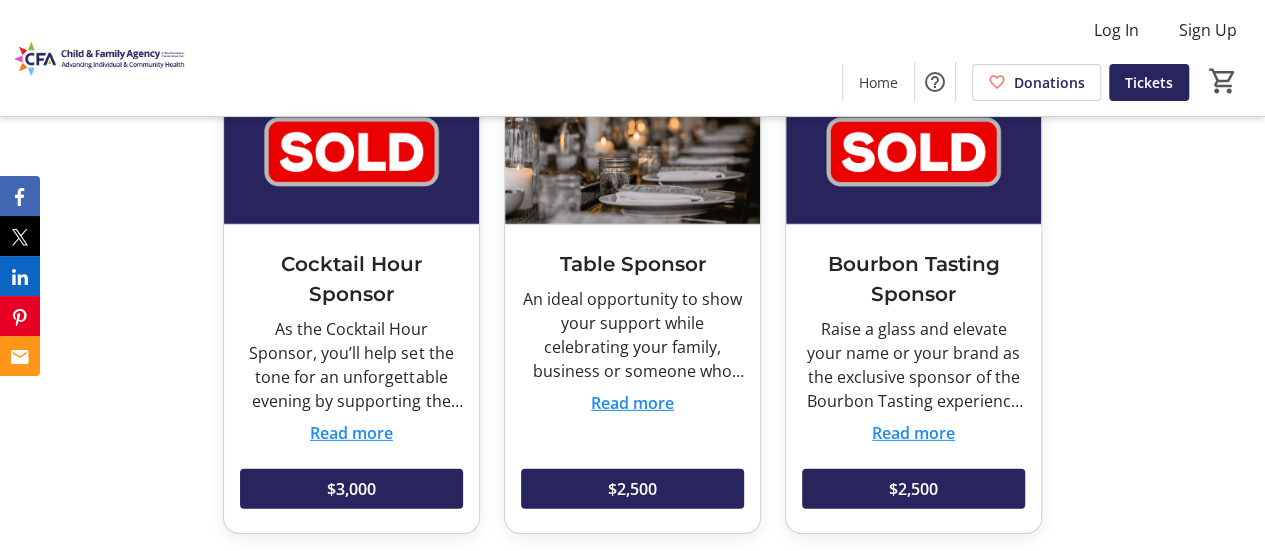 click on "Read more" at bounding box center (351, 433) 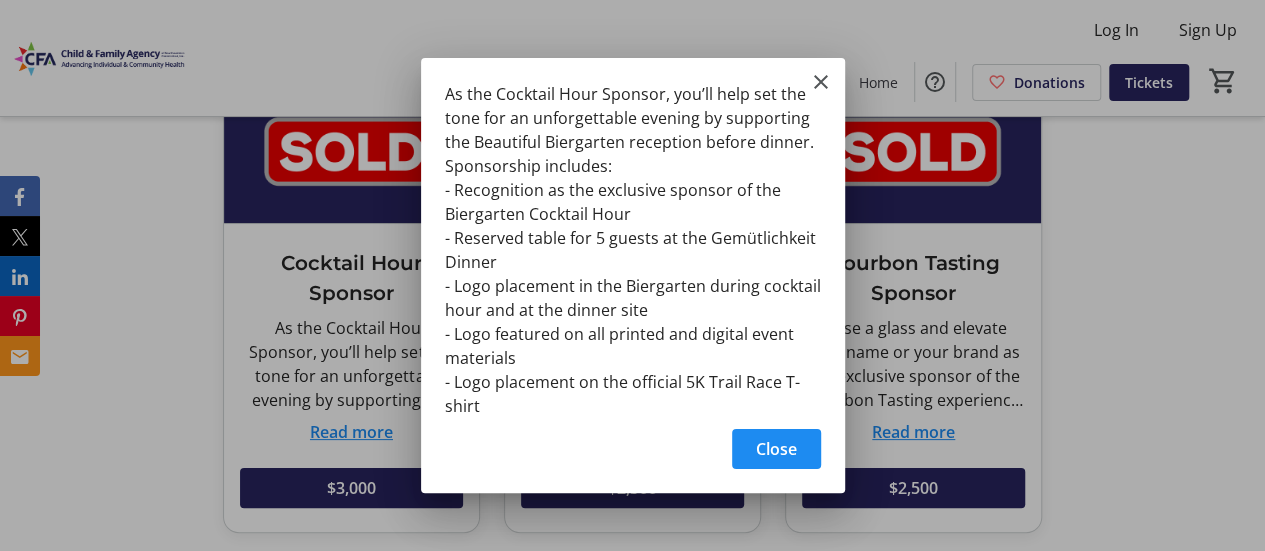scroll, scrollTop: 0, scrollLeft: 0, axis: both 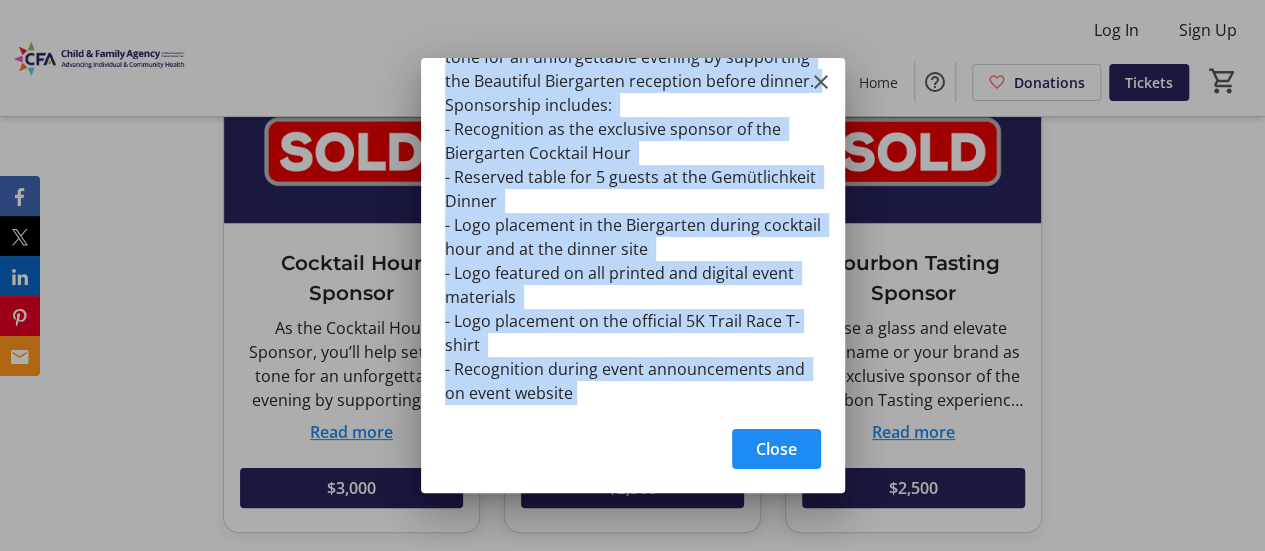 drag, startPoint x: 446, startPoint y: 93, endPoint x: 514, endPoint y: 431, distance: 344.7724 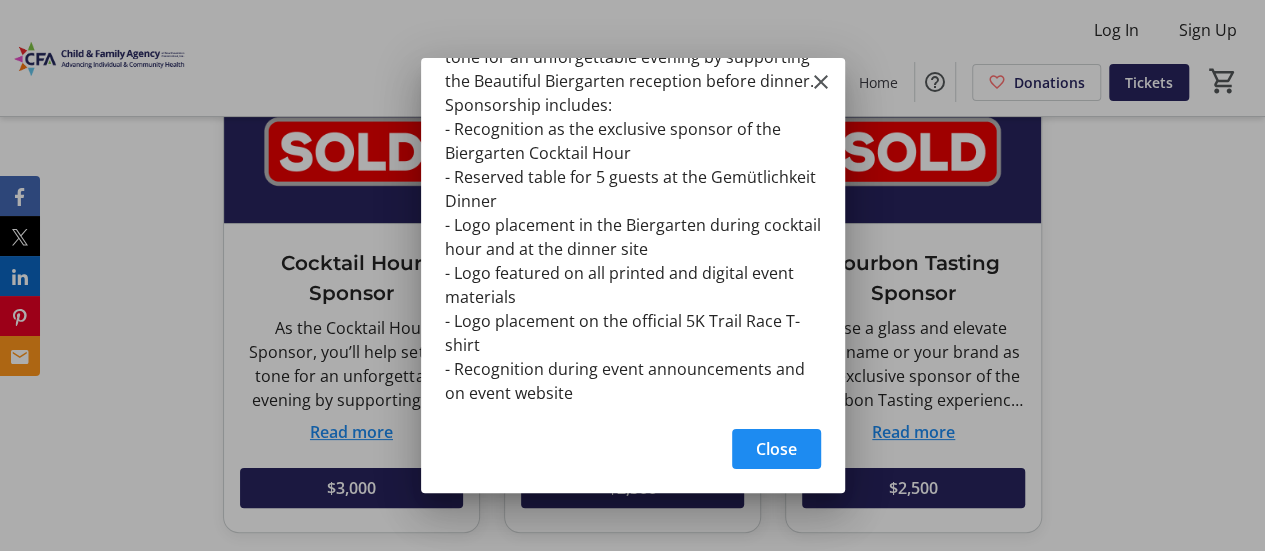 click at bounding box center (632, 275) 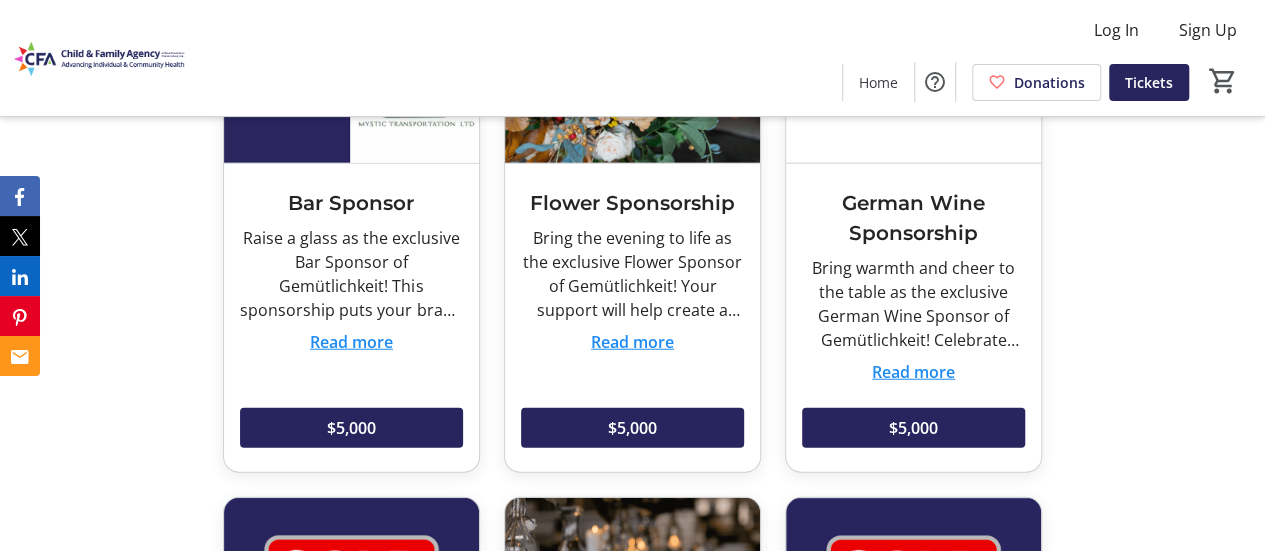 scroll, scrollTop: 2378, scrollLeft: 0, axis: vertical 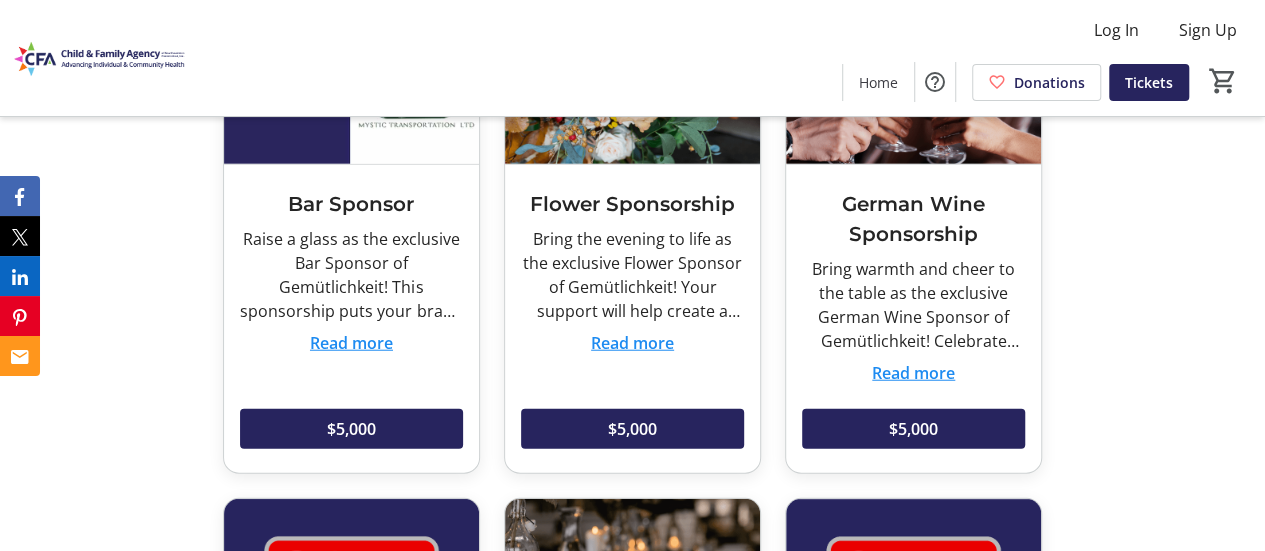 click on "Read more" at bounding box center (632, 343) 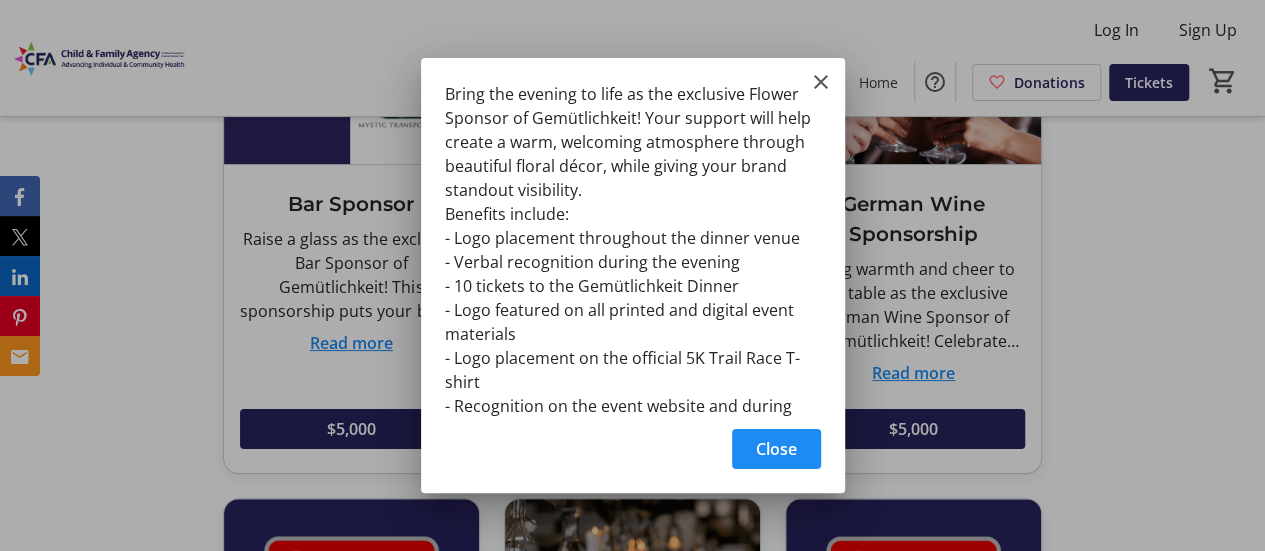 scroll, scrollTop: 0, scrollLeft: 0, axis: both 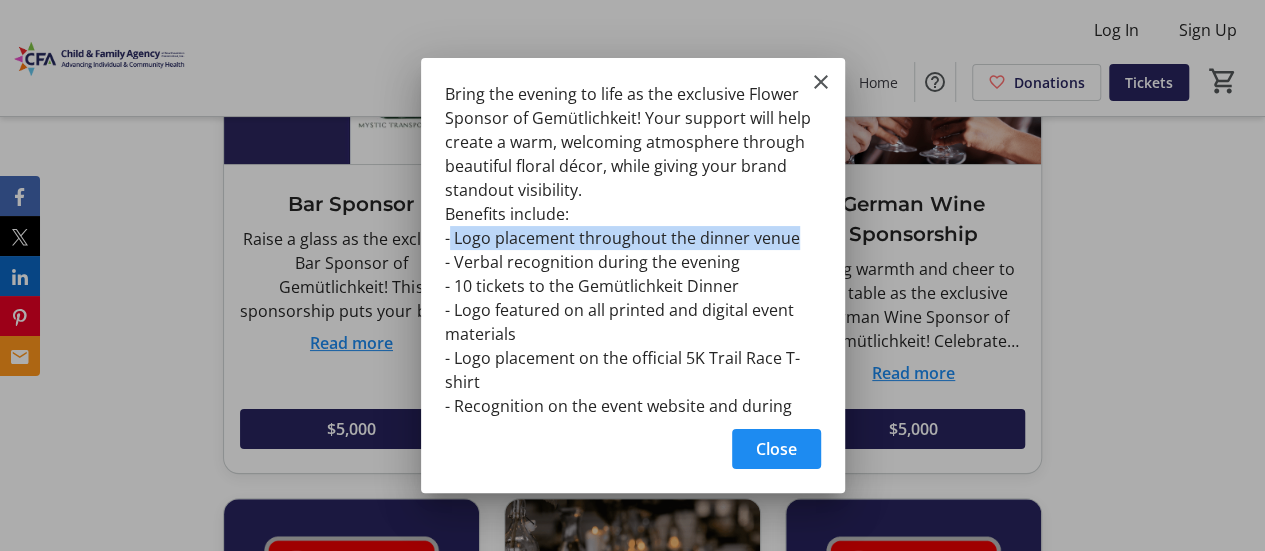 drag, startPoint x: 450, startPoint y: 236, endPoint x: 803, endPoint y: 234, distance: 353.00568 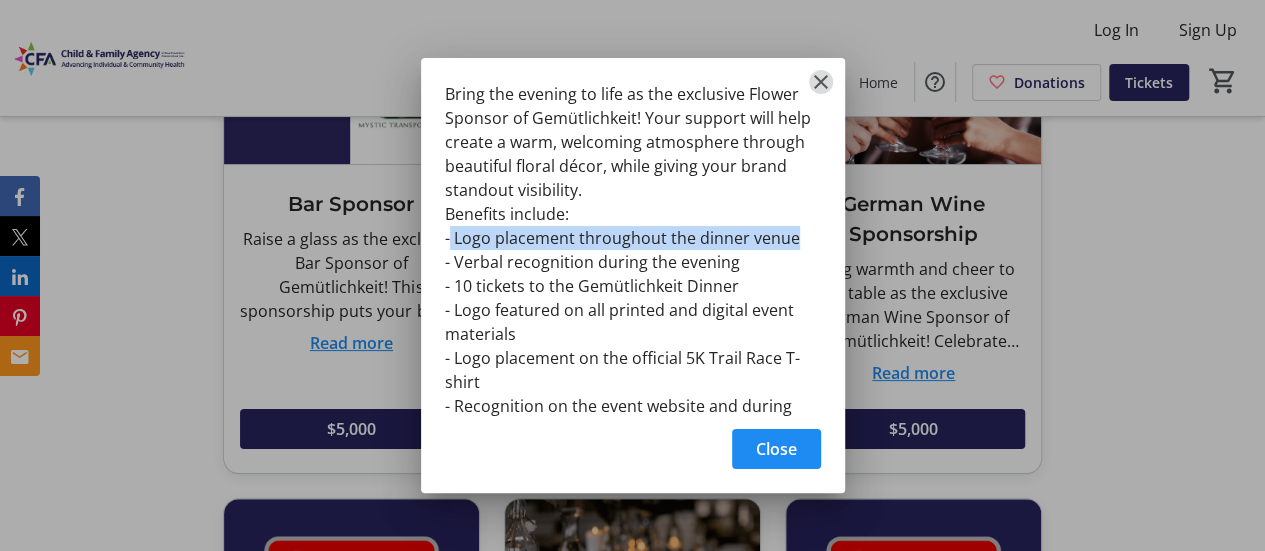 click at bounding box center [821, 82] 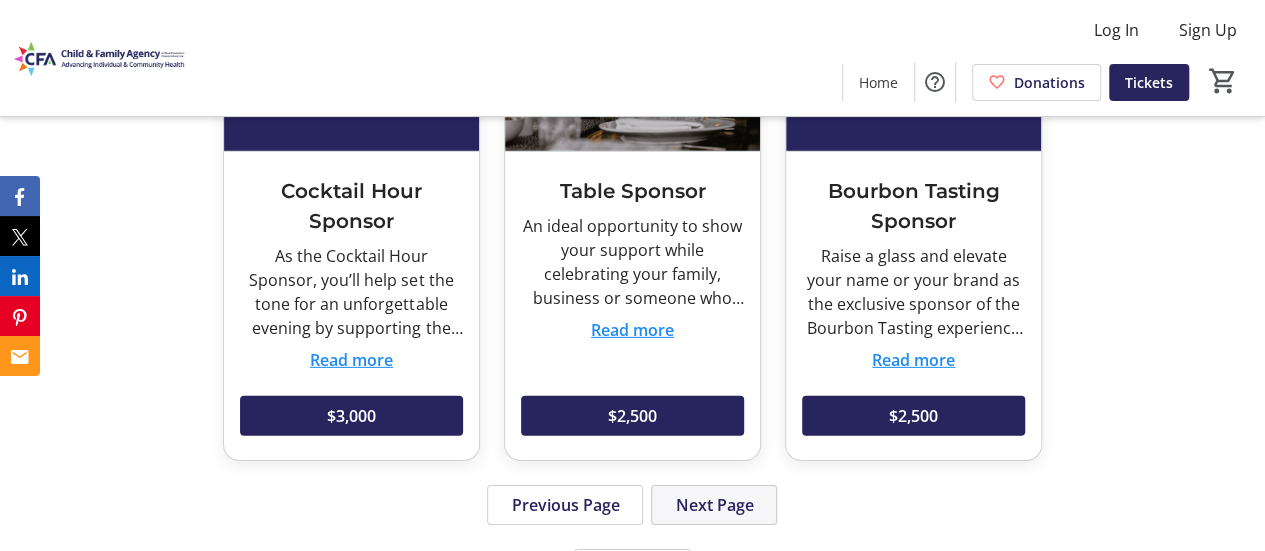 scroll, scrollTop: 2872, scrollLeft: 0, axis: vertical 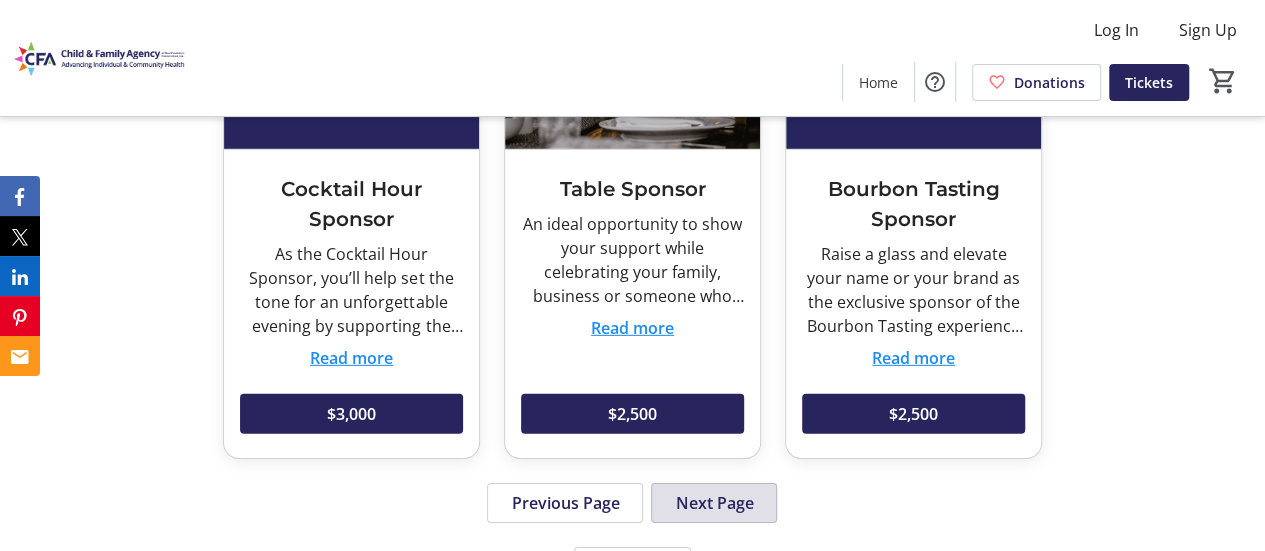click on "Next Page" at bounding box center [714, 503] 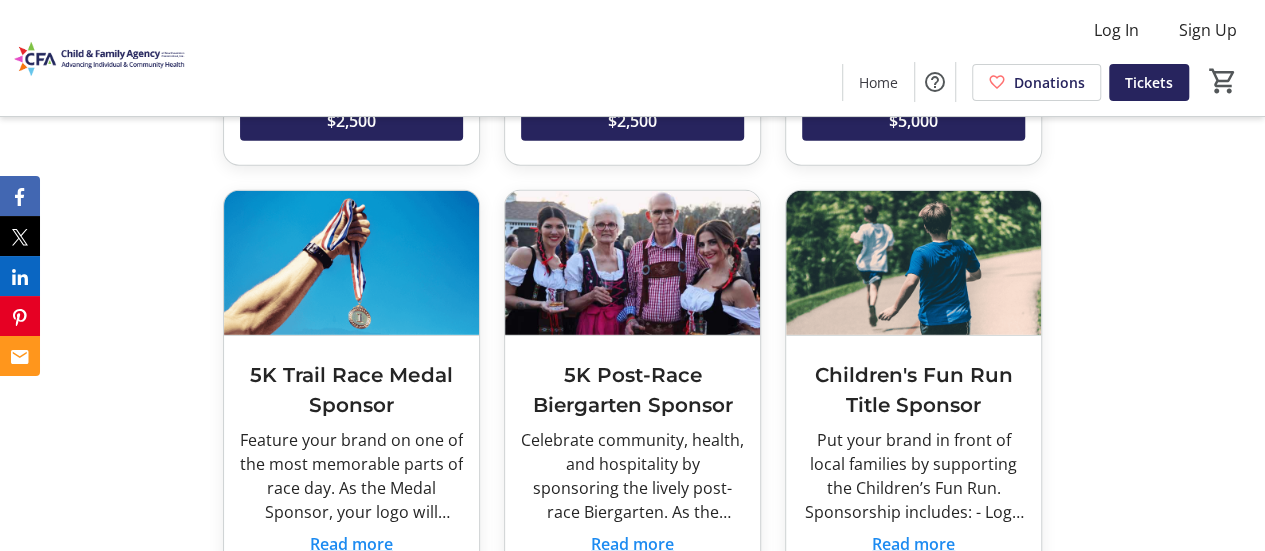 scroll, scrollTop: 2708, scrollLeft: 0, axis: vertical 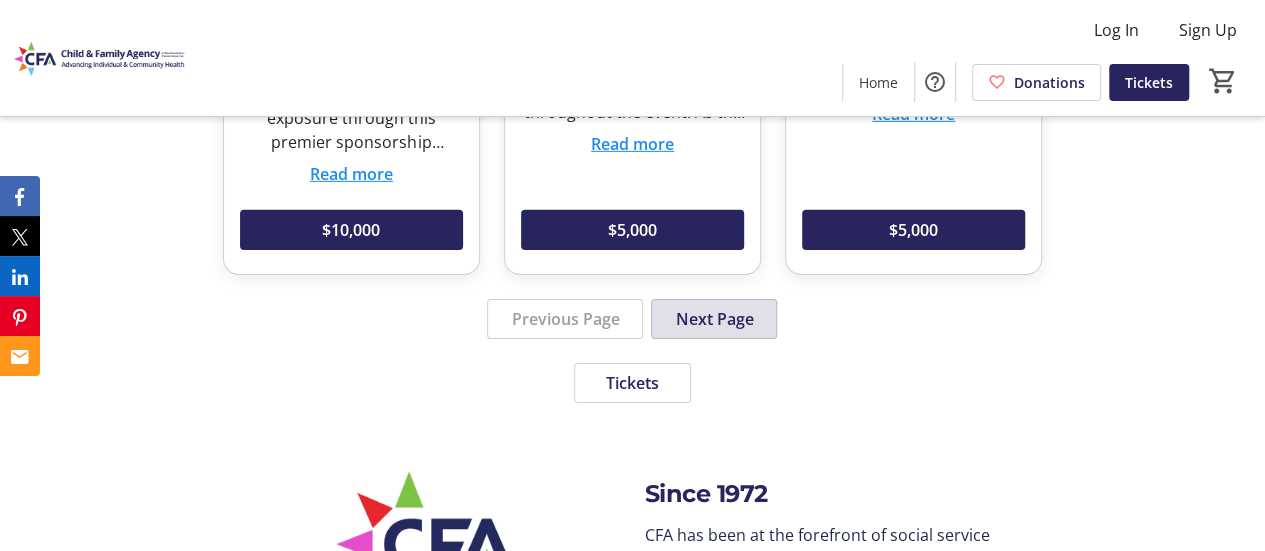 click on "Next Page" at bounding box center (714, 319) 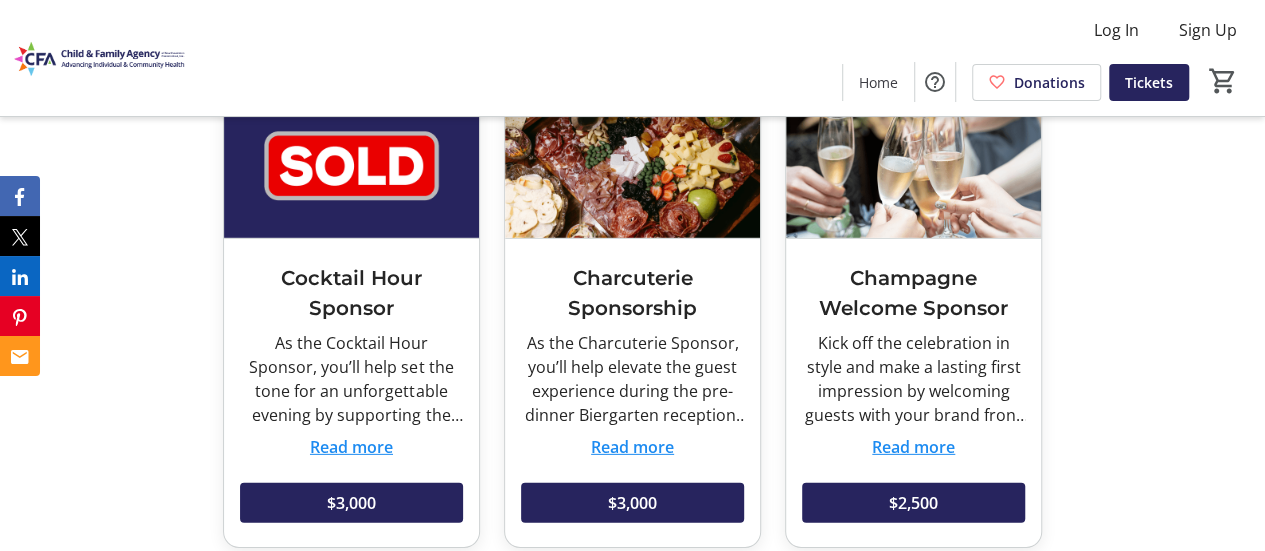 scroll, scrollTop: 2782, scrollLeft: 0, axis: vertical 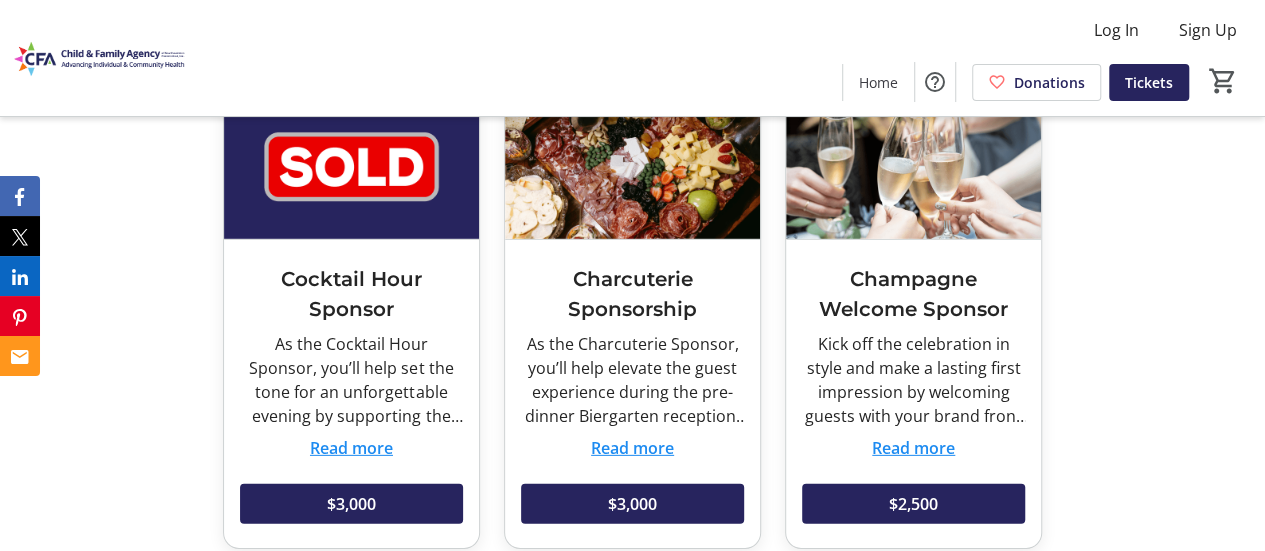 click on "$3,000" at bounding box center [632, 492] 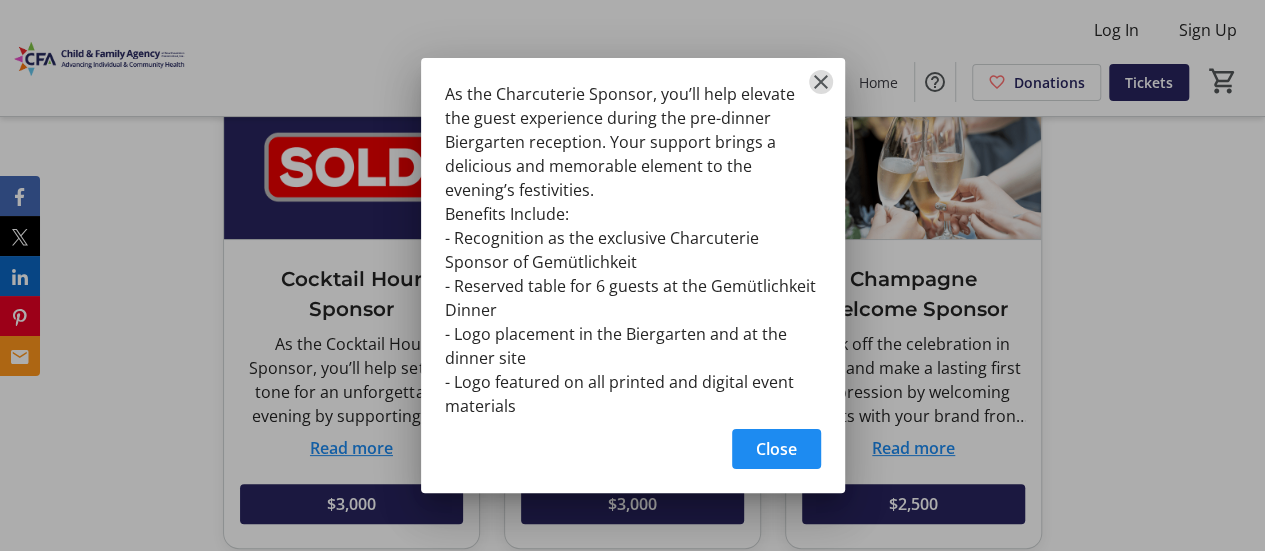 click at bounding box center (821, 82) 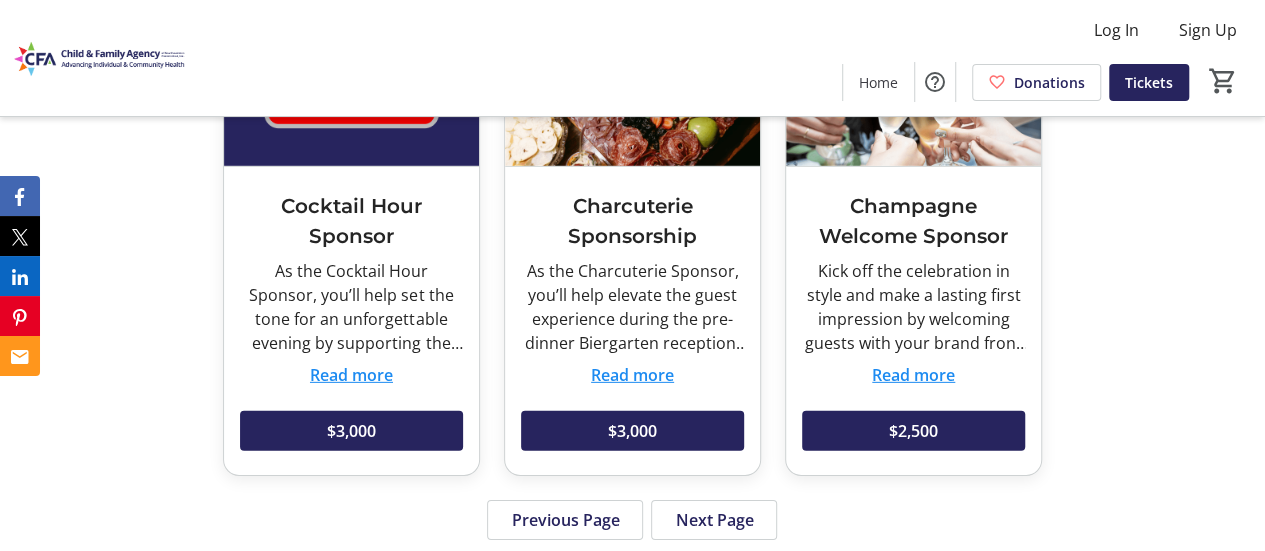 scroll, scrollTop: 2857, scrollLeft: 0, axis: vertical 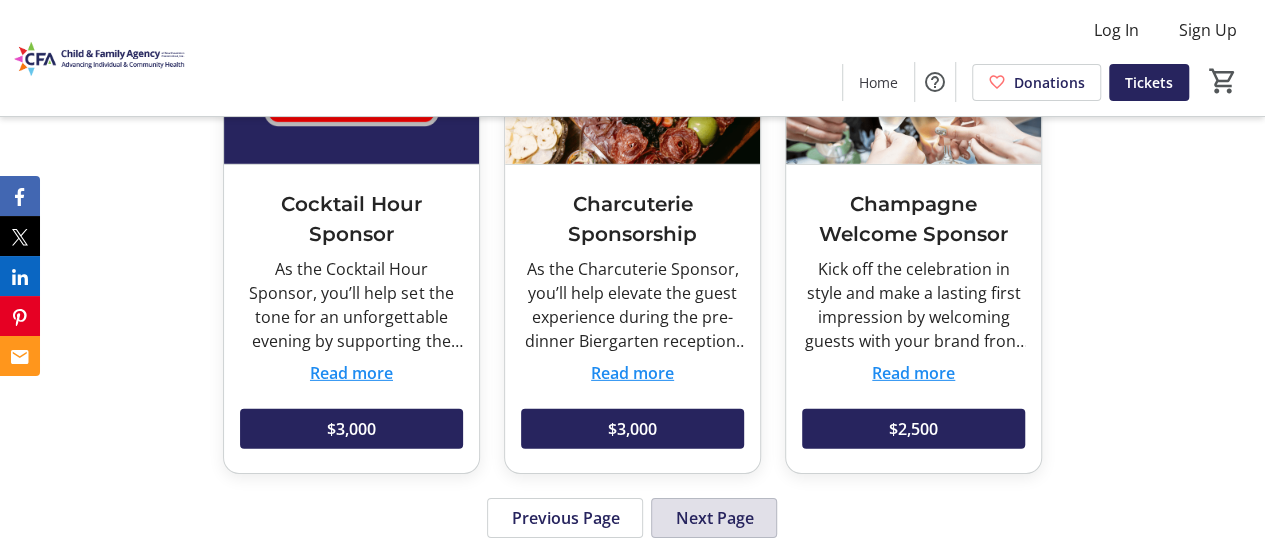 click at bounding box center (714, 518) 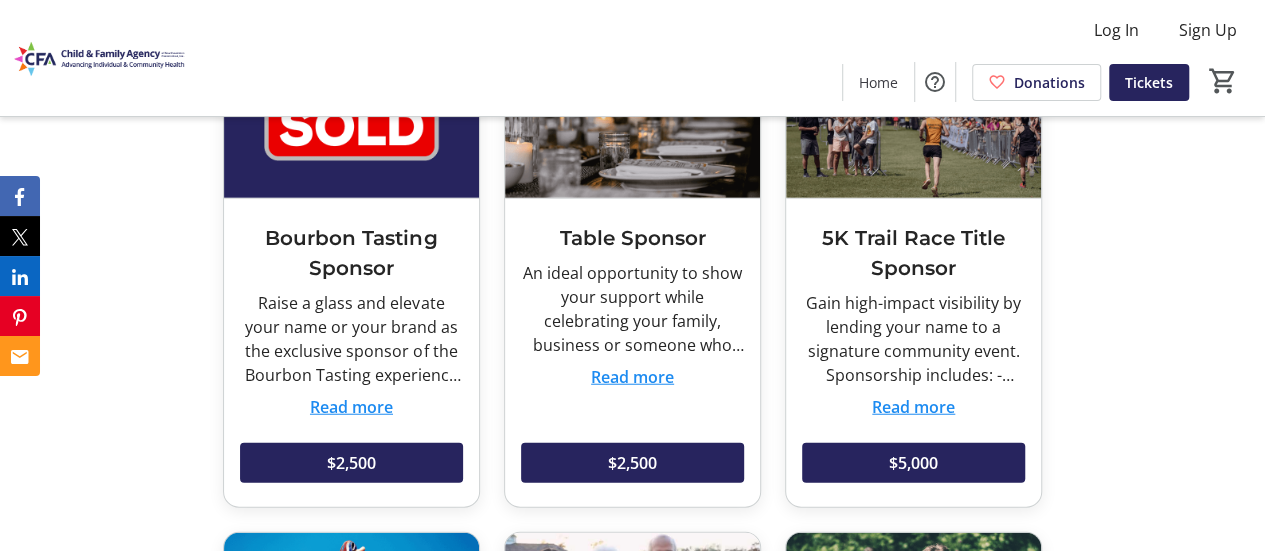 scroll, scrollTop: 2343, scrollLeft: 0, axis: vertical 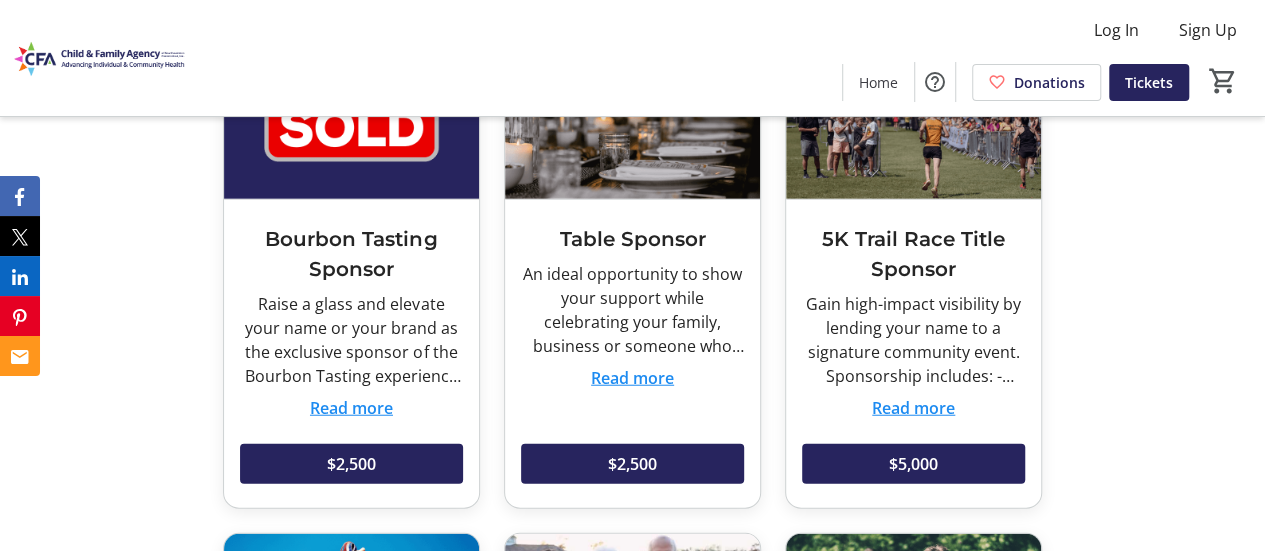 click on "Read more" at bounding box center (351, 408) 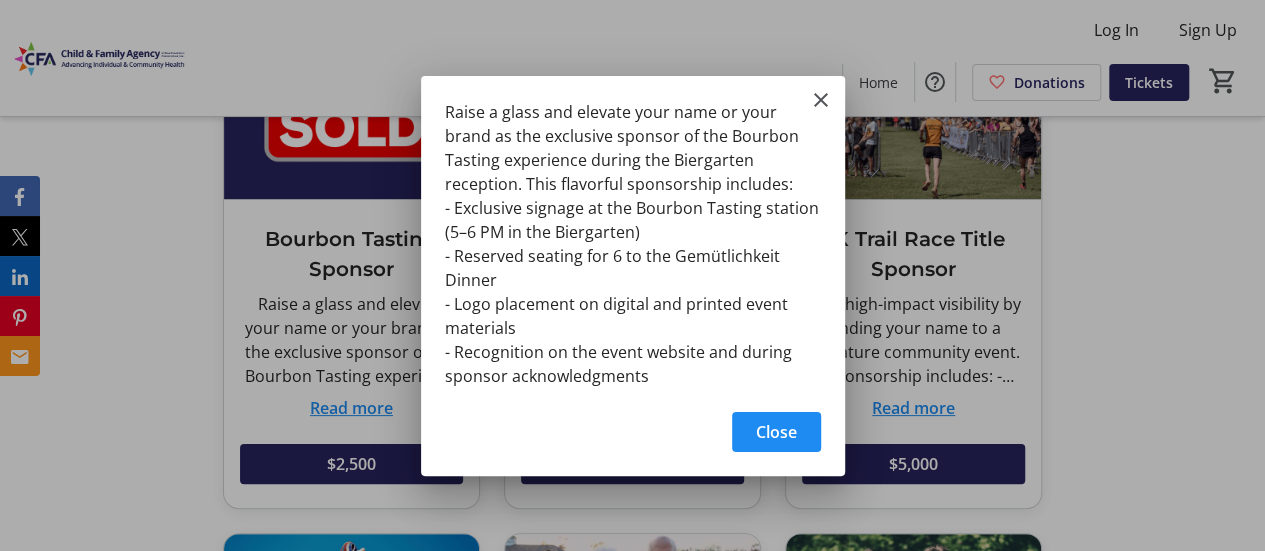 scroll, scrollTop: 0, scrollLeft: 0, axis: both 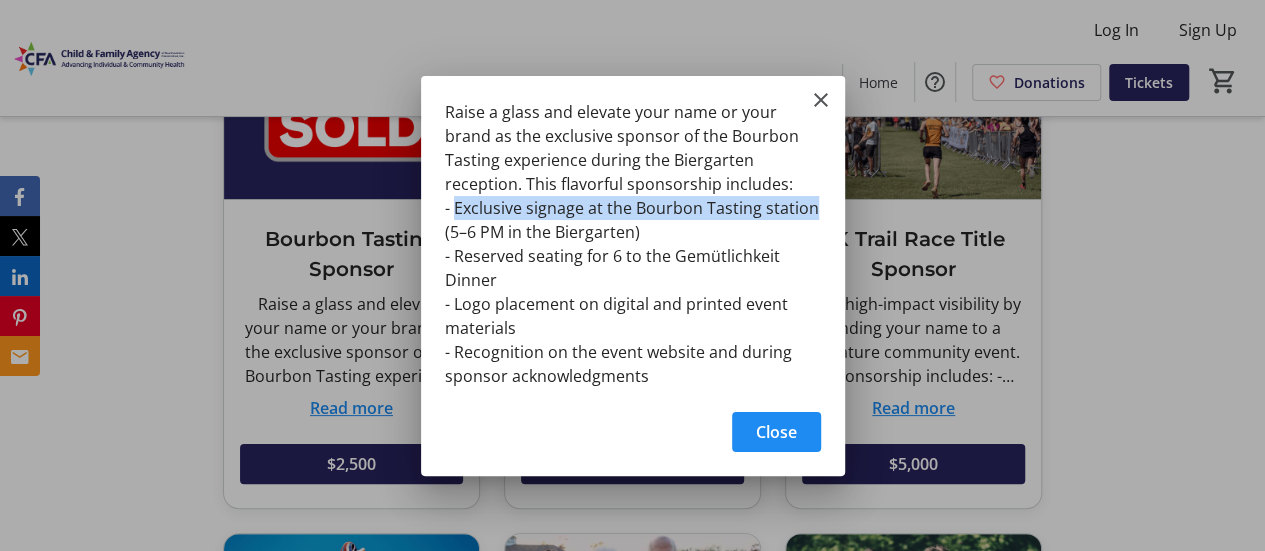 drag, startPoint x: 454, startPoint y: 205, endPoint x: 814, endPoint y: 215, distance: 360.13885 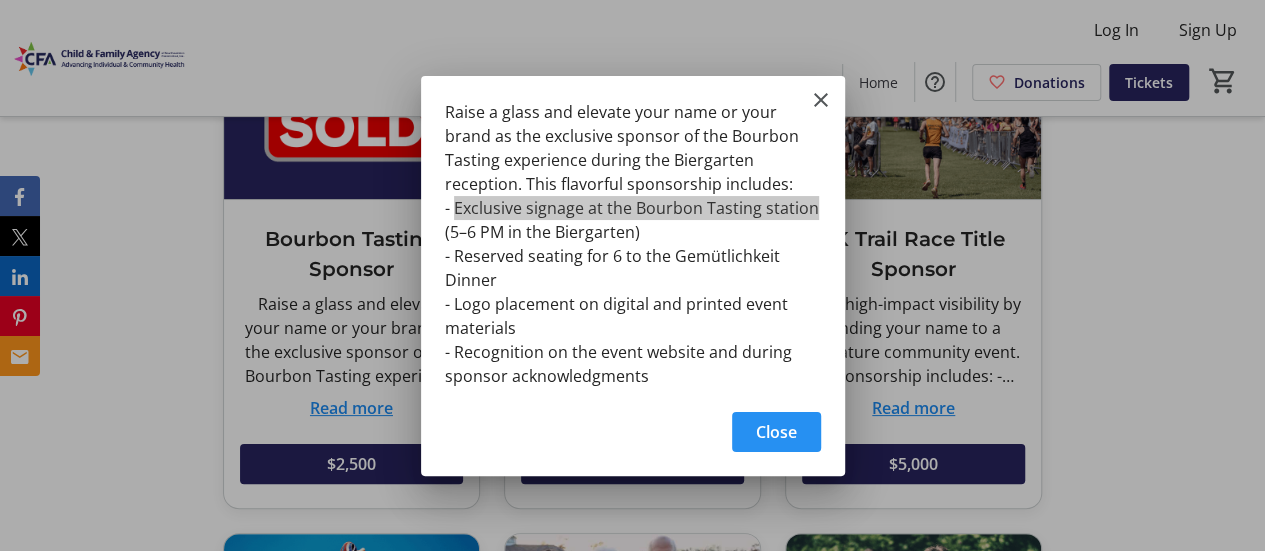 click on "Close" at bounding box center (776, 432) 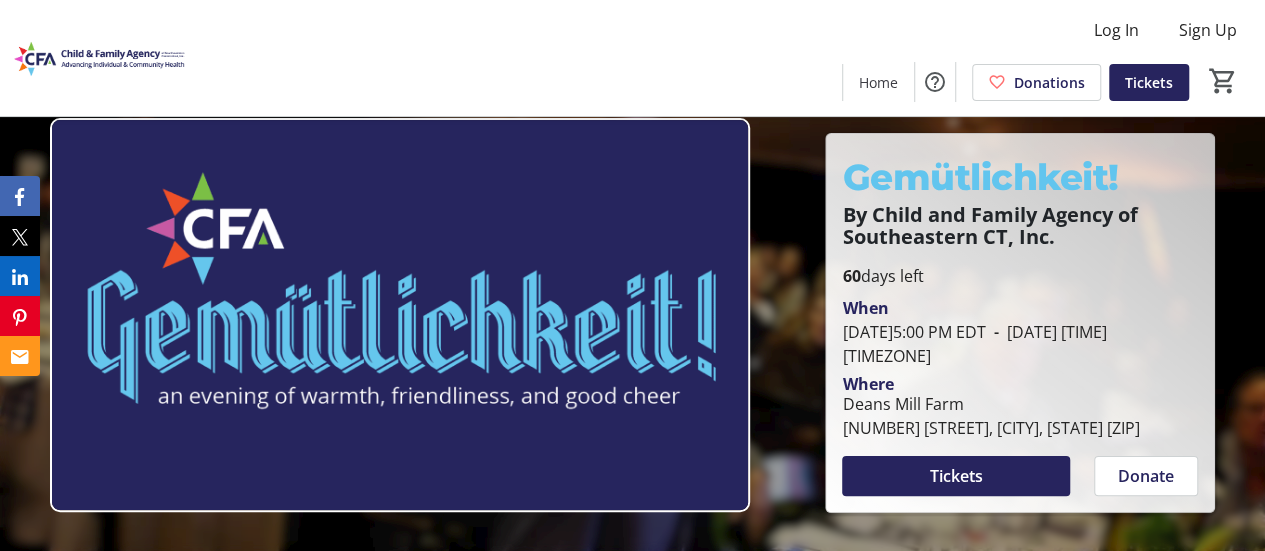 scroll, scrollTop: 2343, scrollLeft: 0, axis: vertical 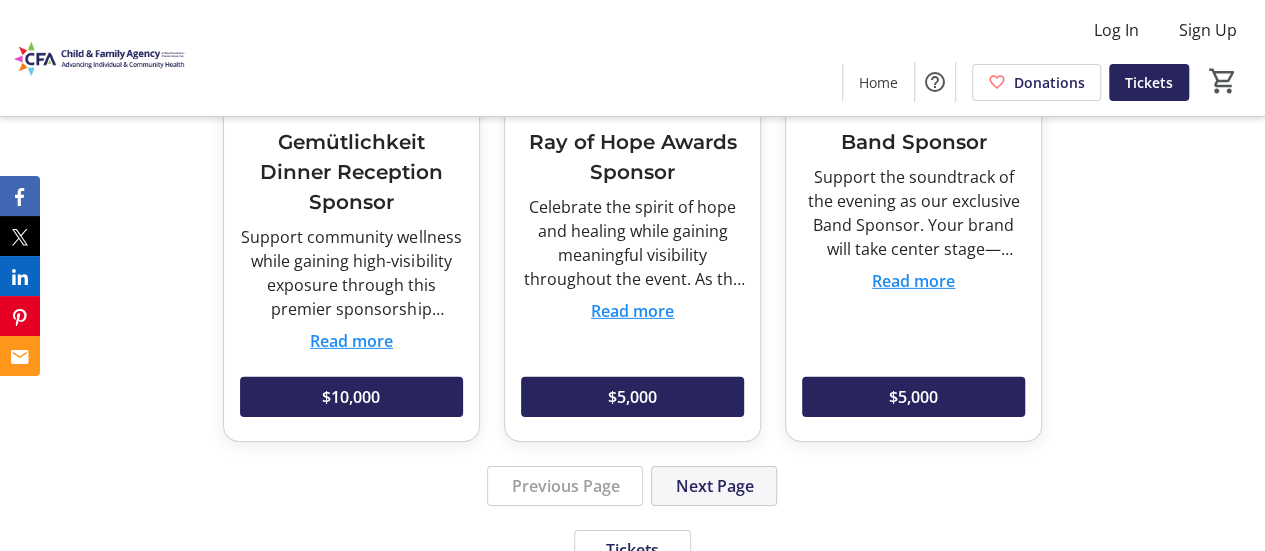 click on "Next Page" at bounding box center (714, 486) 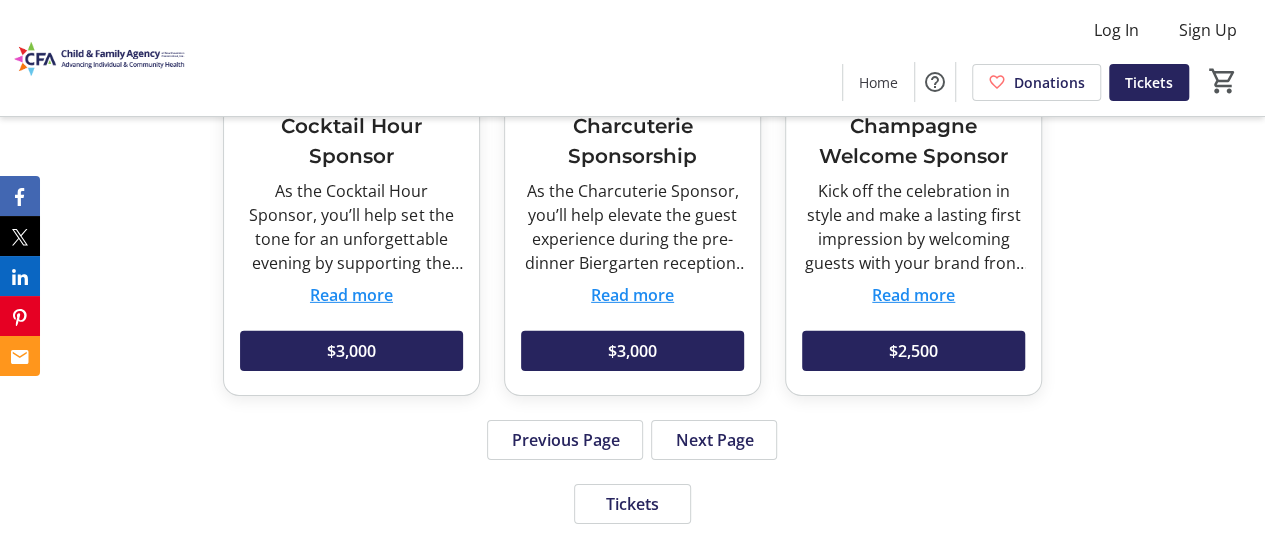 scroll, scrollTop: 2954, scrollLeft: 0, axis: vertical 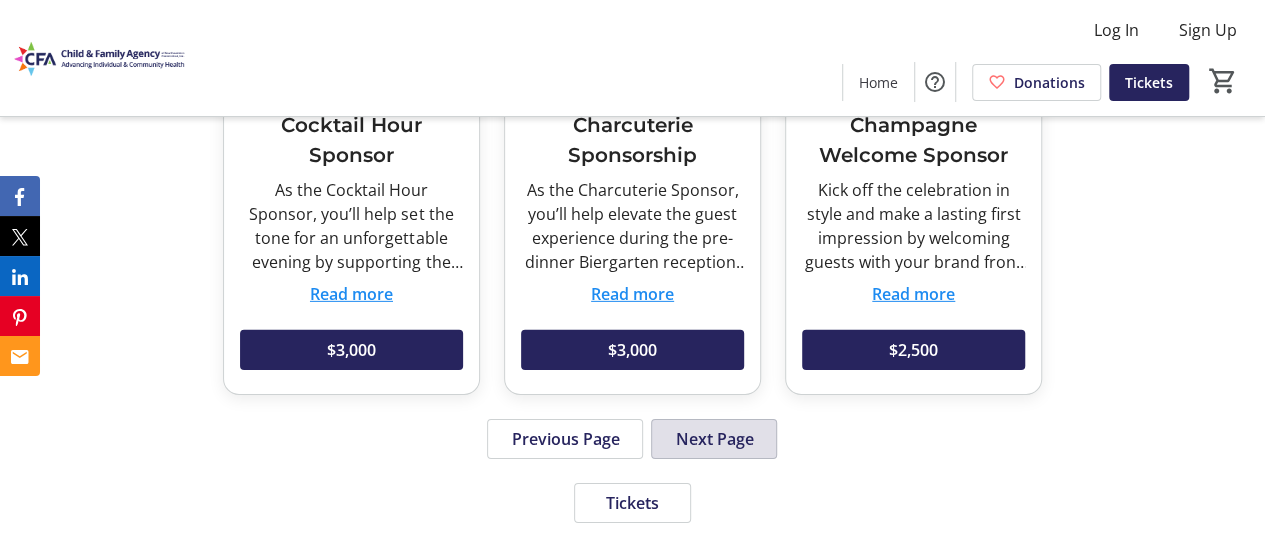 click on "Next Page" at bounding box center (714, 439) 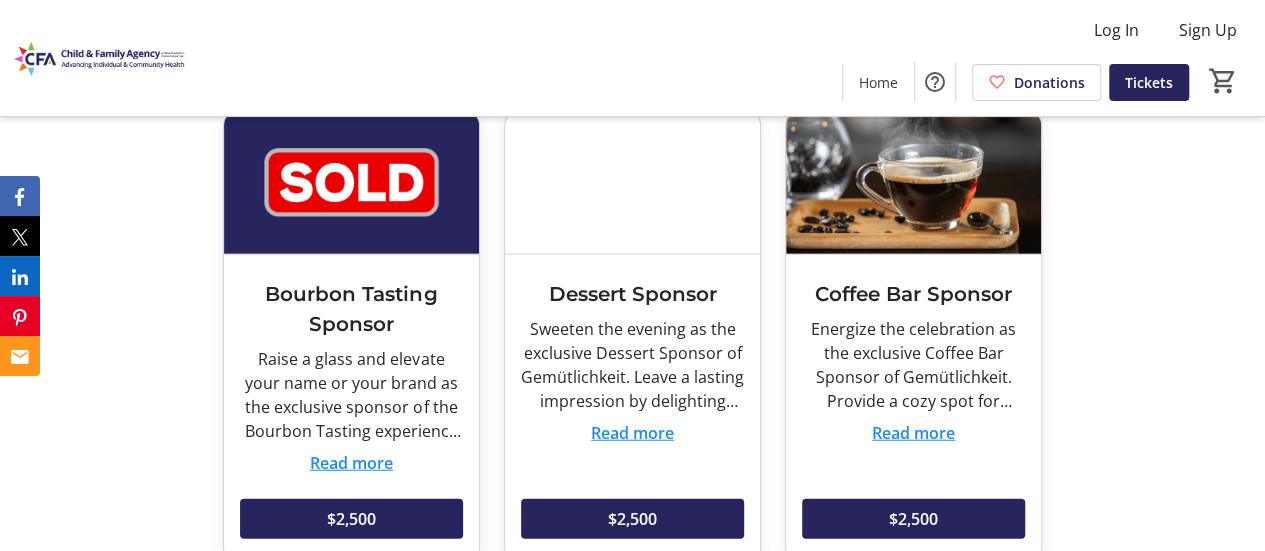 scroll, scrollTop: 2305, scrollLeft: 0, axis: vertical 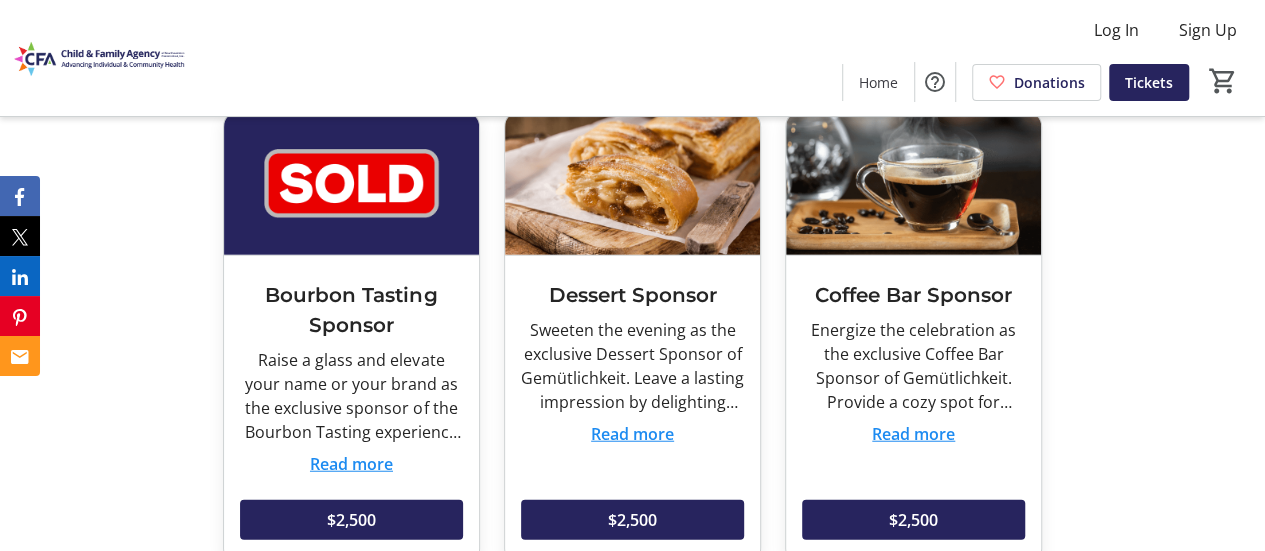click on "Read more" at bounding box center (913, 434) 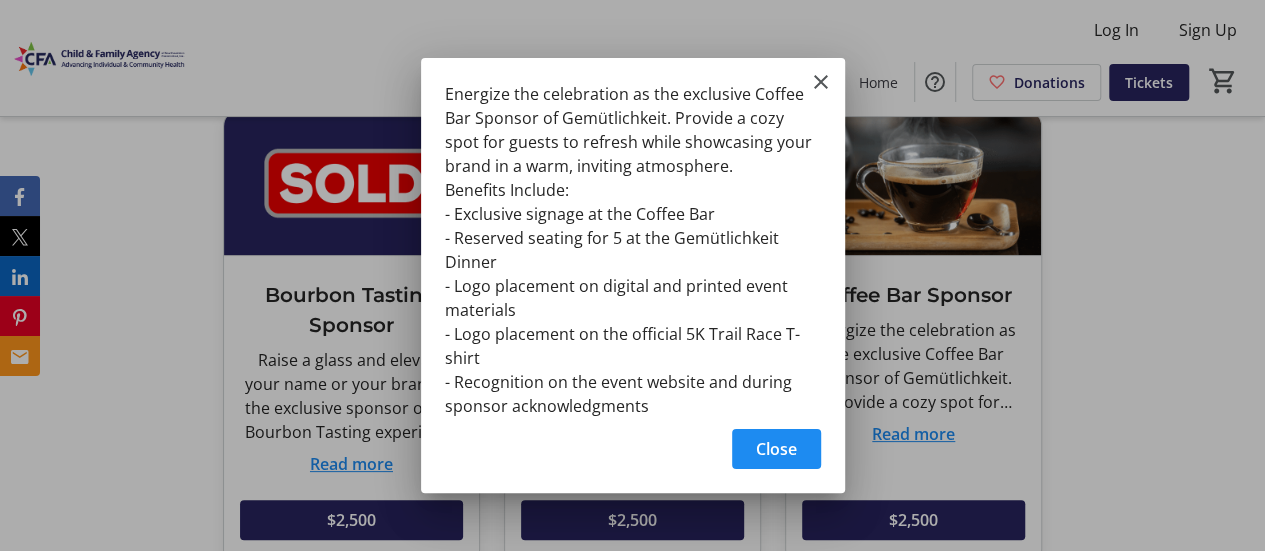 scroll, scrollTop: 0, scrollLeft: 0, axis: both 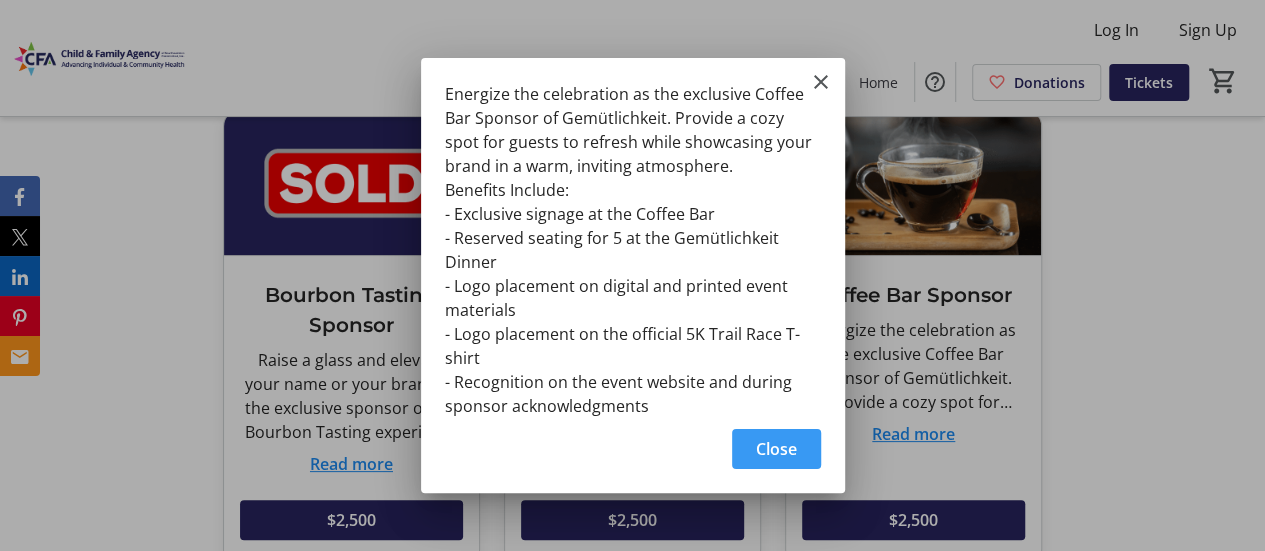 click on "Energize the celebration as the exclusive Coffee Bar Sponsor of Gemütlichkeit. Provide a cozy spot for guests to refresh while showcasing your brand in a warm, inviting atmosphere.
Benefits Include:
- Exclusive signage at the Coffee Bar
- Reserved seating for 5 at the Gemütlichkeit Dinner
- Logo placement on digital and printed event materials
- Logo placement on the official 5K Trail Race T-shirt
- Recognition on the event website and during sponsor acknowledgments" at bounding box center (633, 237) 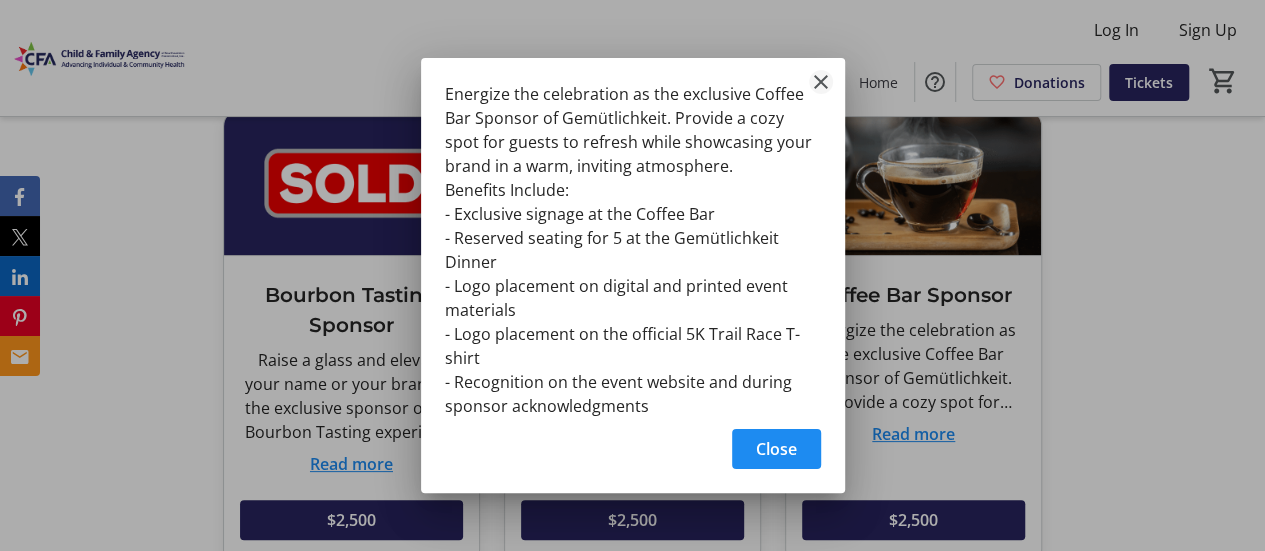 click at bounding box center (821, 82) 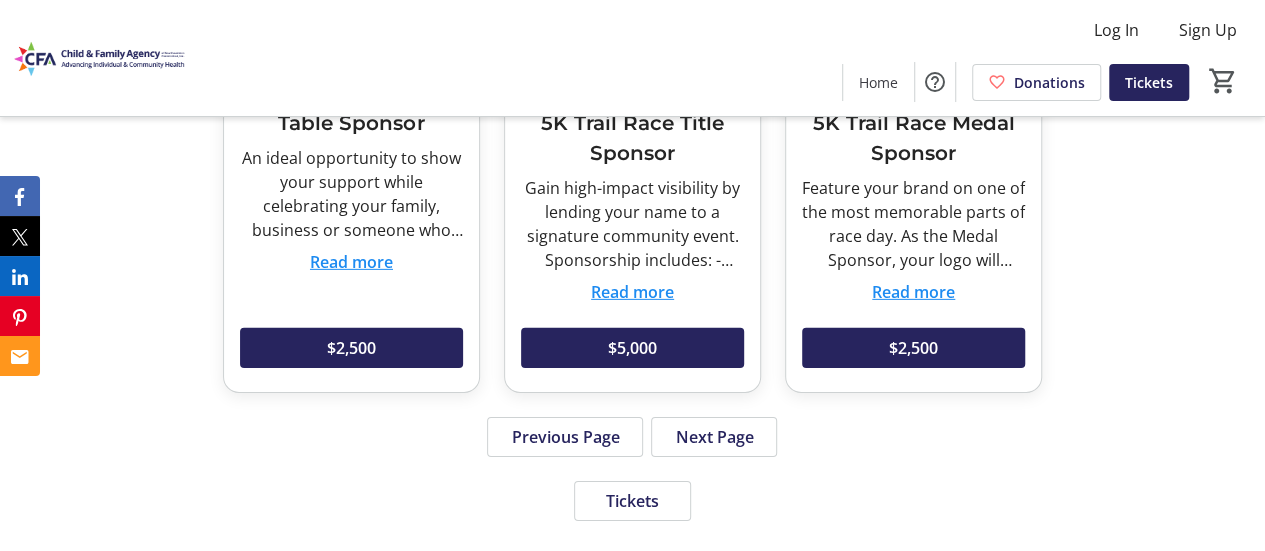 scroll, scrollTop: 2958, scrollLeft: 0, axis: vertical 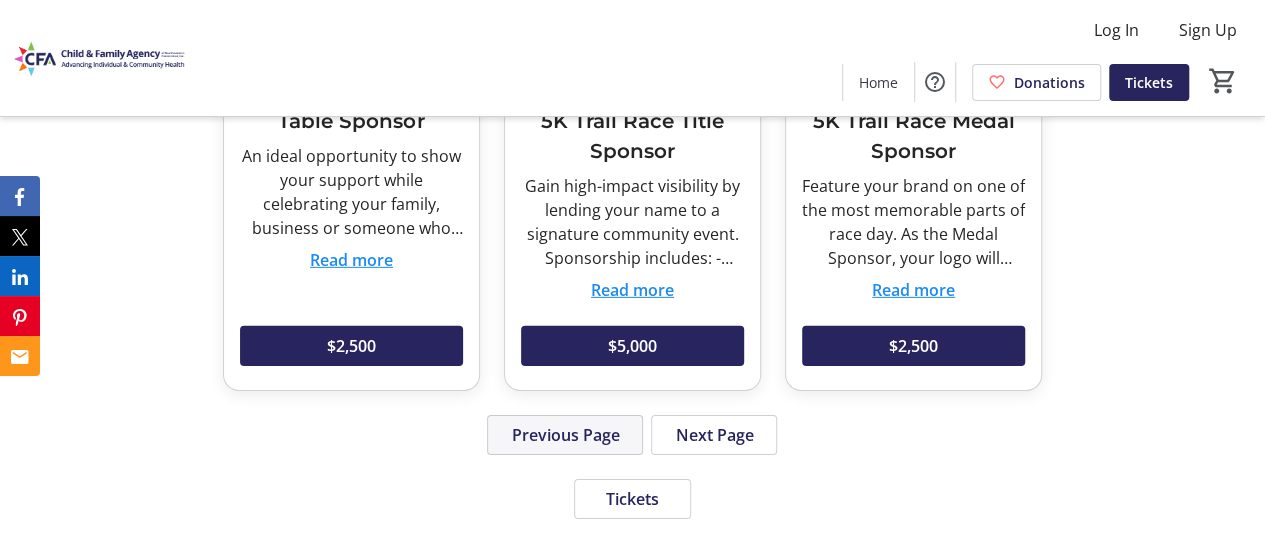click on "Previous Page" at bounding box center [565, 435] 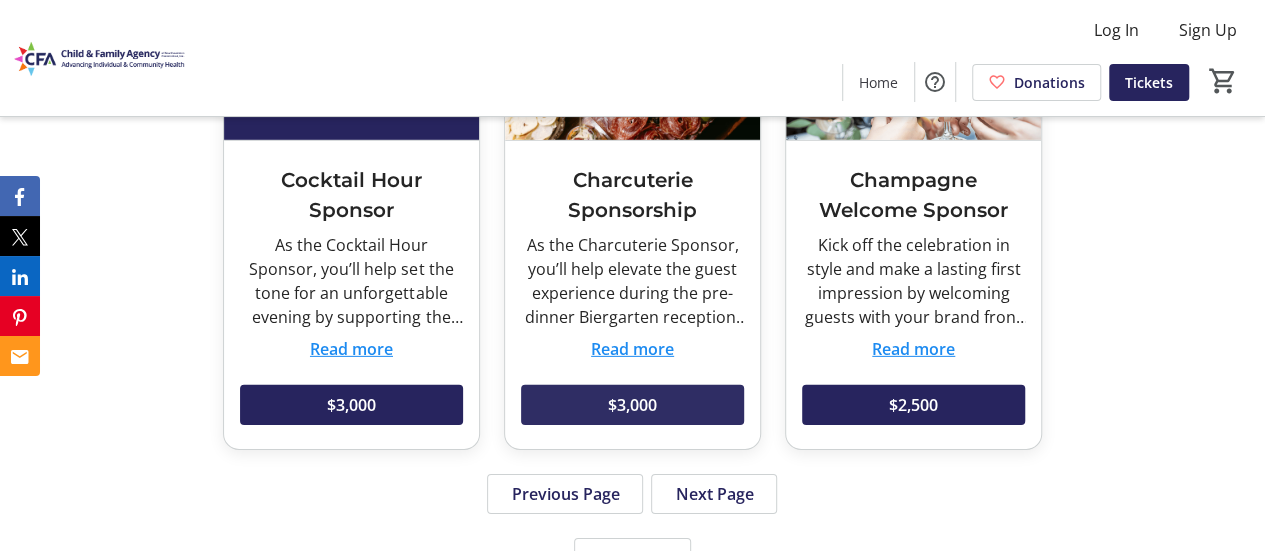 scroll, scrollTop: 2868, scrollLeft: 0, axis: vertical 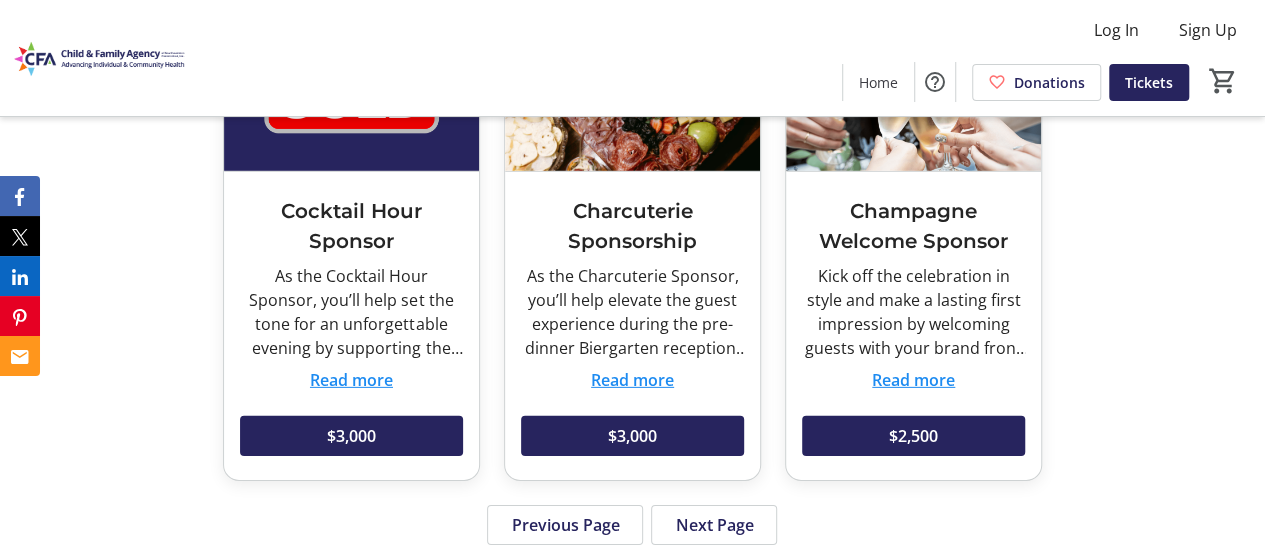 click on "Read more" at bounding box center [632, 380] 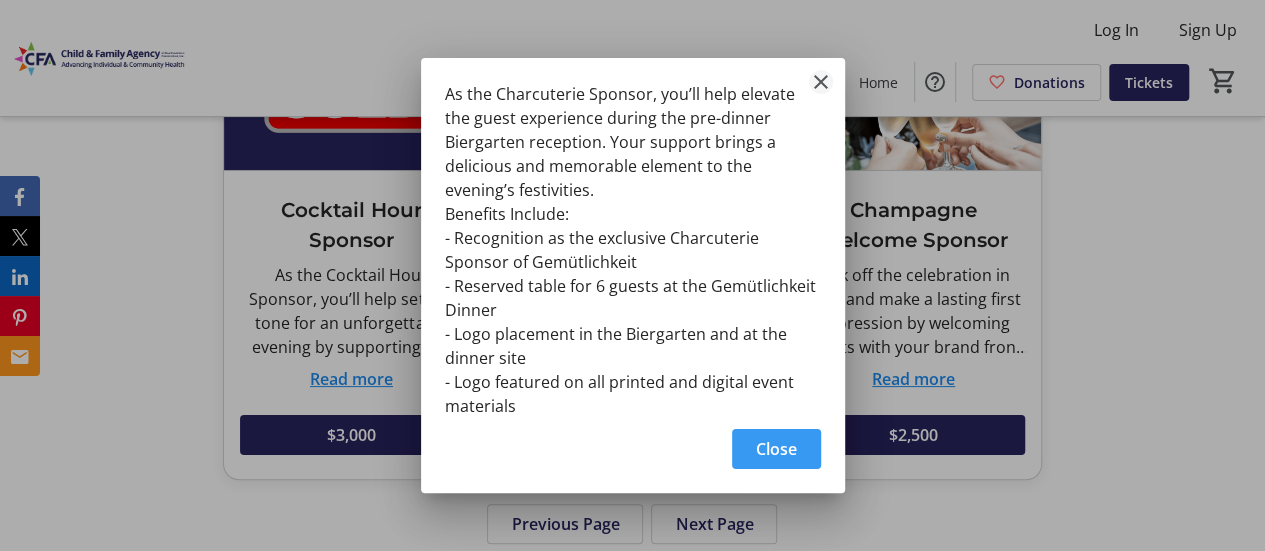 click at bounding box center [821, 82] 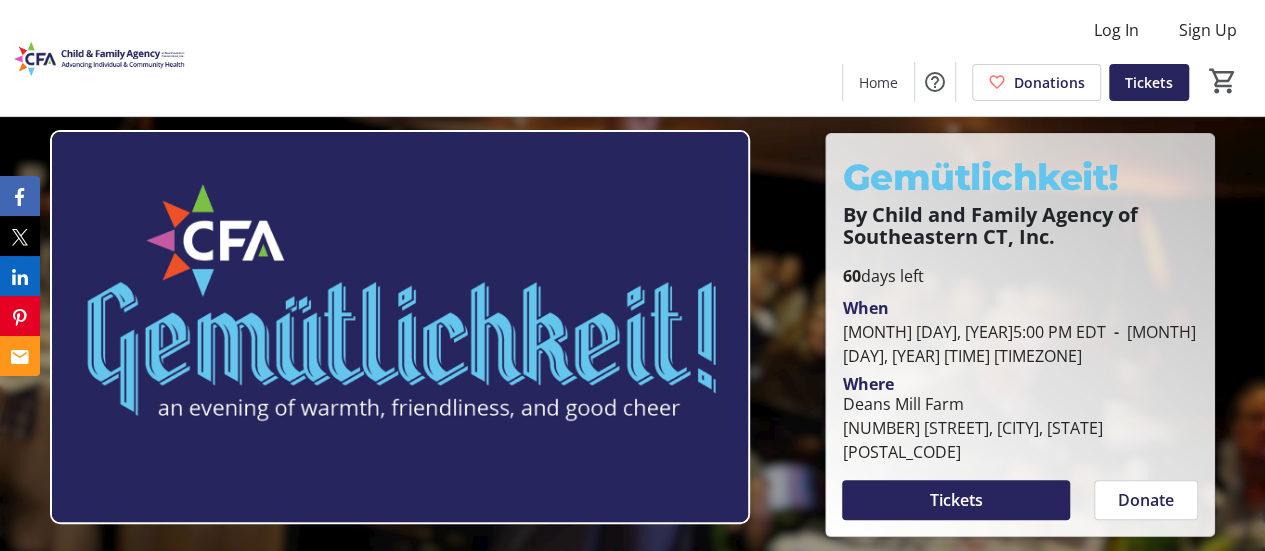scroll, scrollTop: 2868, scrollLeft: 0, axis: vertical 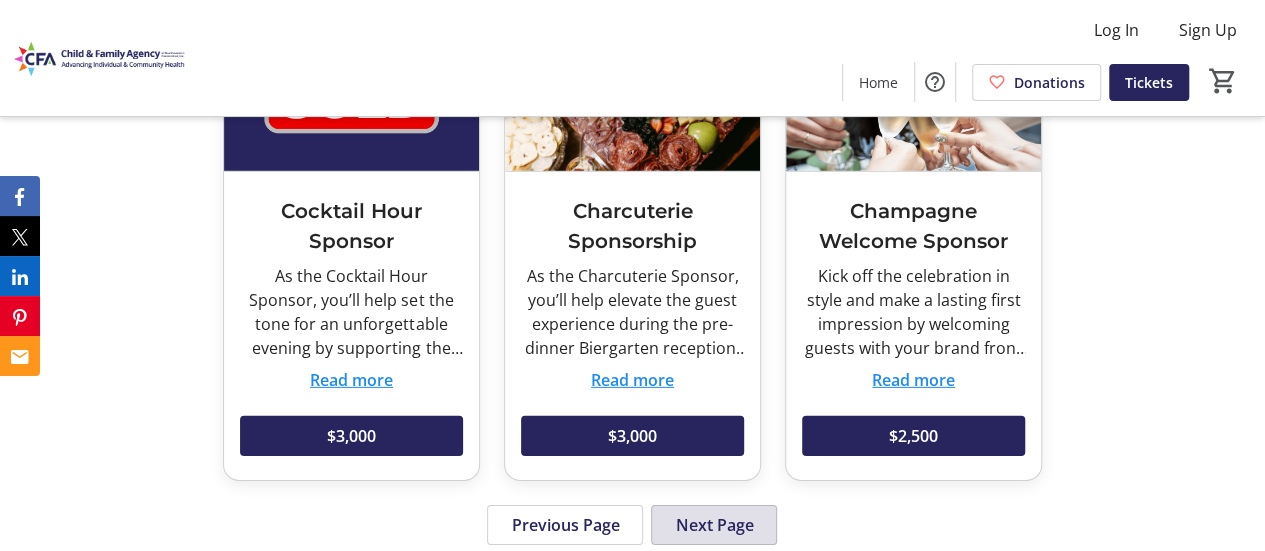 click on "Next Page" at bounding box center [714, 525] 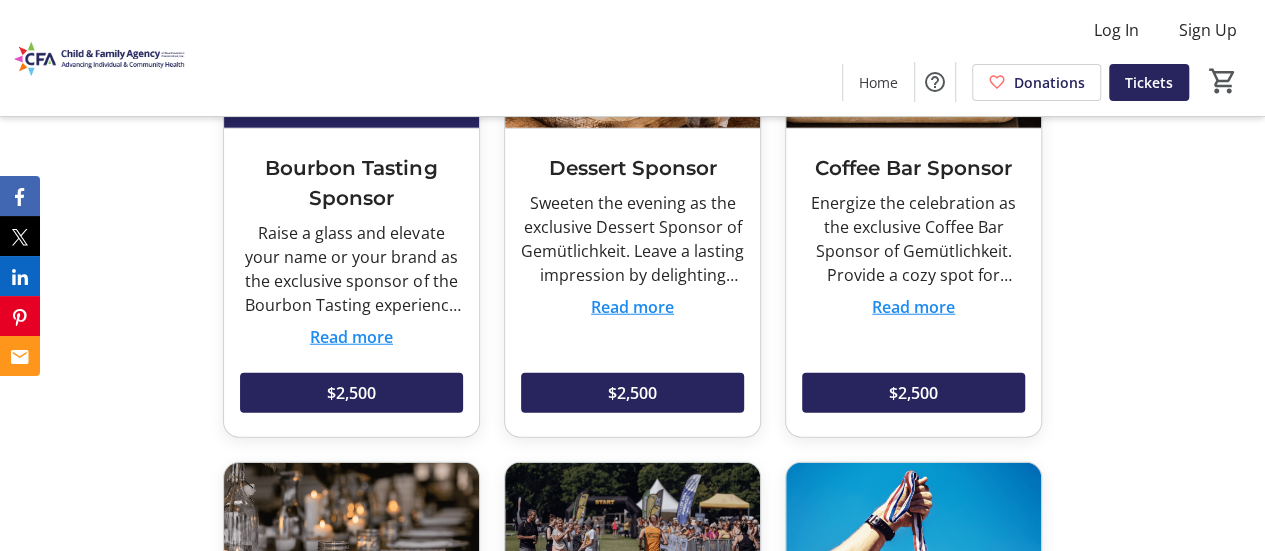 scroll, scrollTop: 2414, scrollLeft: 0, axis: vertical 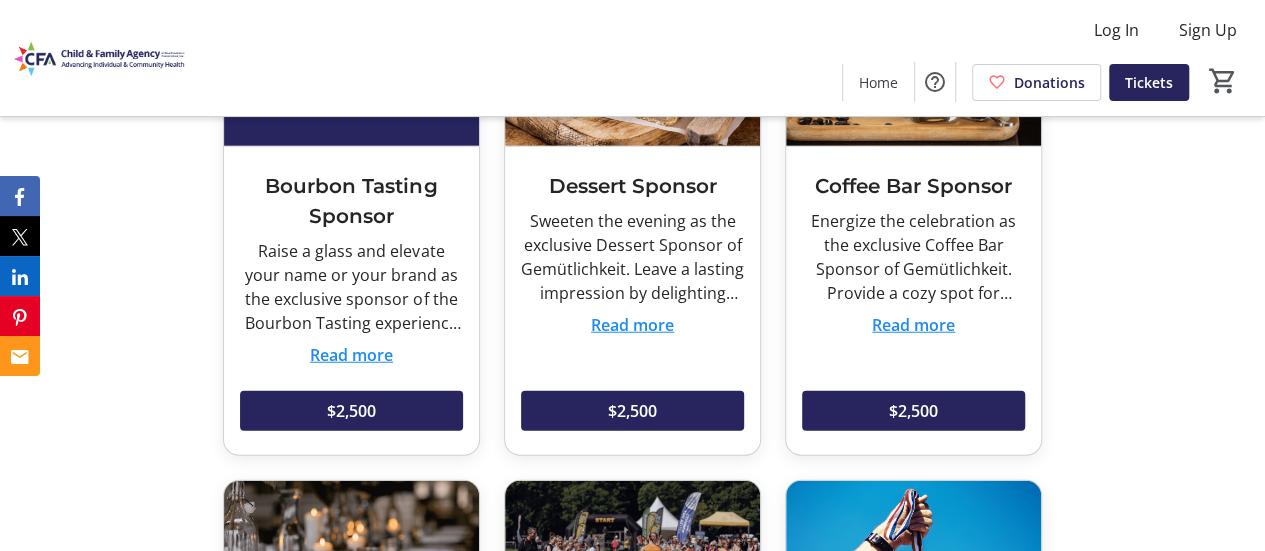 click on "Read more" at bounding box center [351, 355] 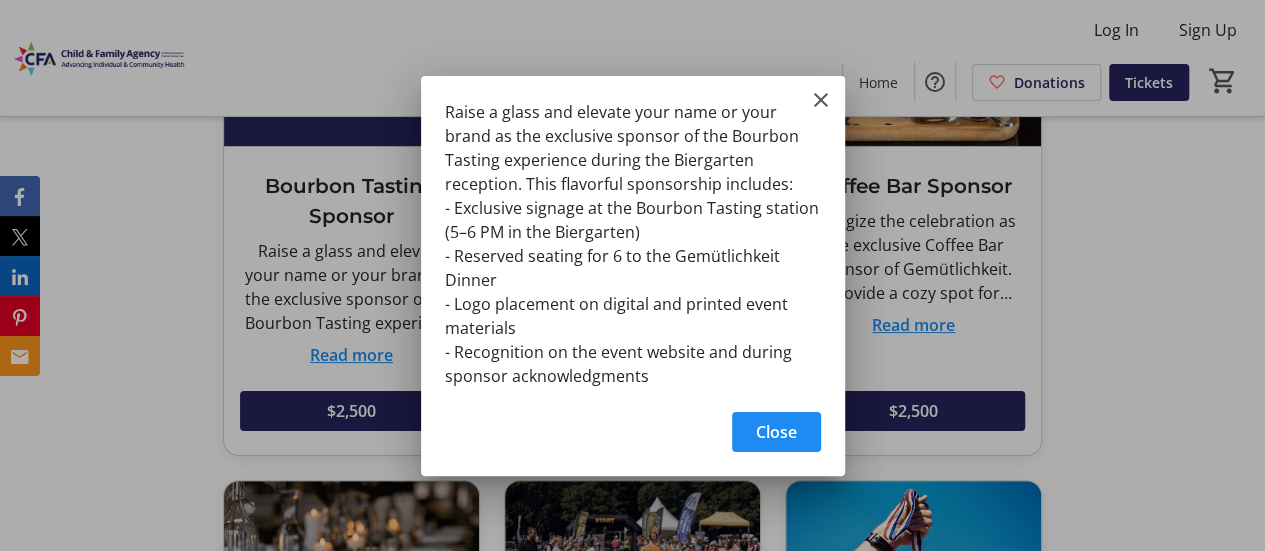 scroll, scrollTop: 0, scrollLeft: 0, axis: both 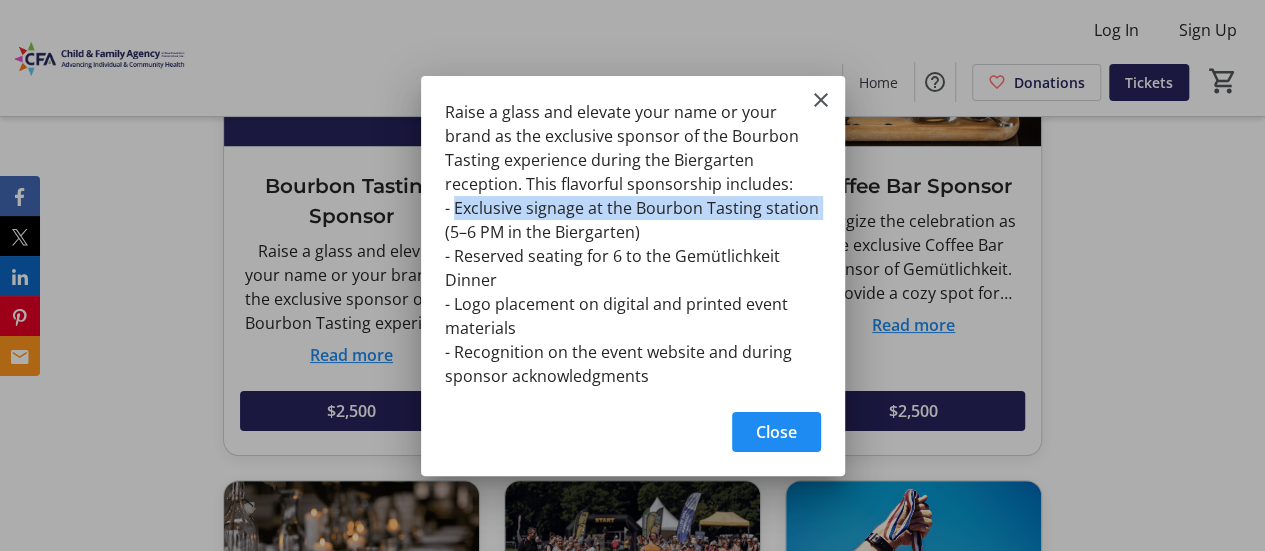 drag, startPoint x: 456, startPoint y: 205, endPoint x: 818, endPoint y: 207, distance: 362.00552 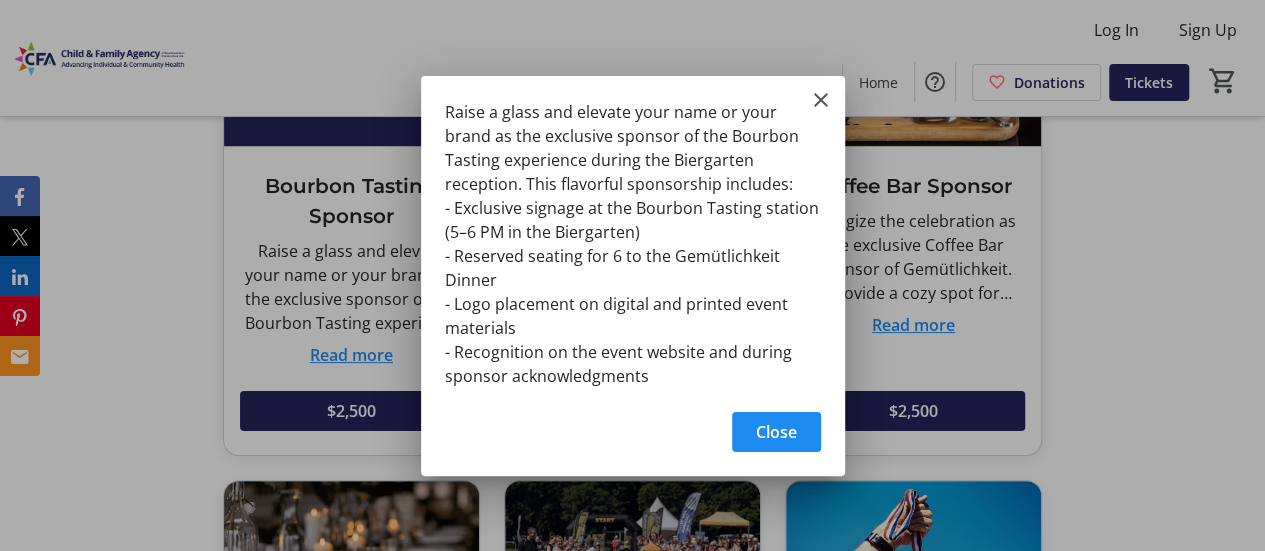 click at bounding box center (632, 275) 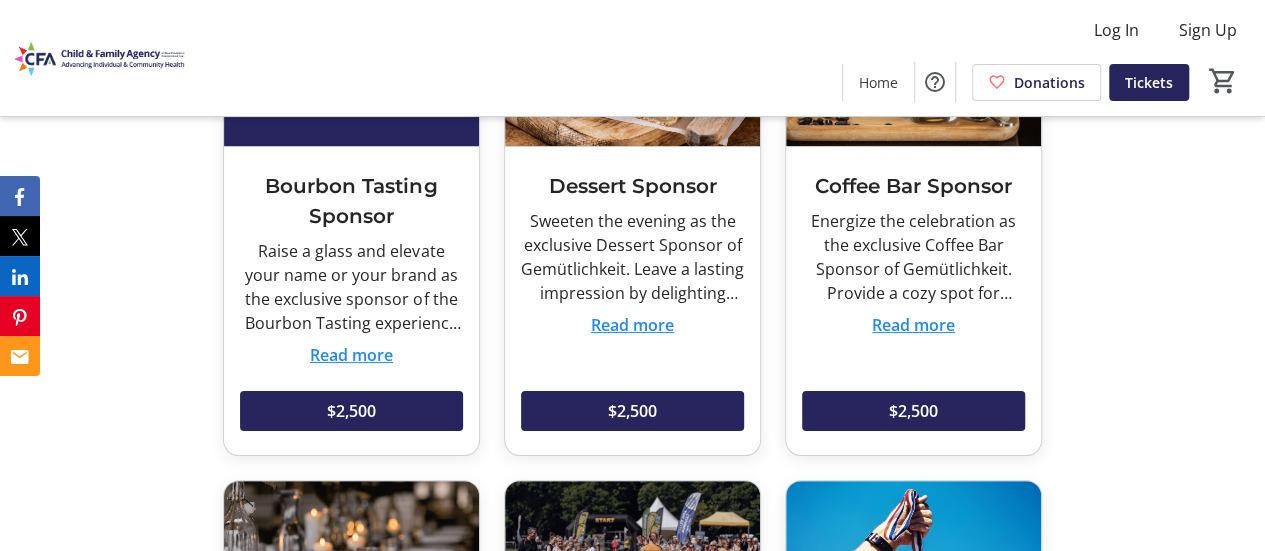 scroll, scrollTop: 2414, scrollLeft: 0, axis: vertical 